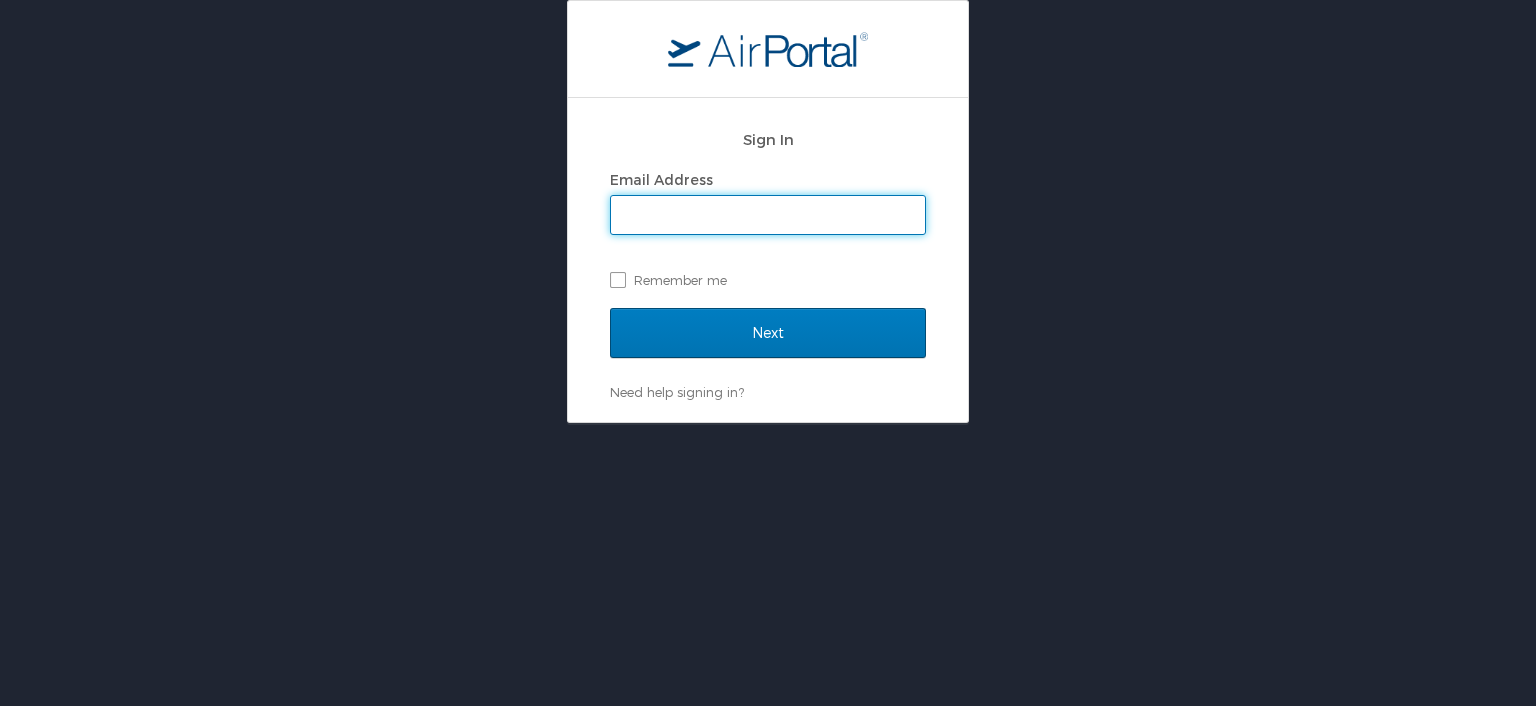 scroll, scrollTop: 0, scrollLeft: 0, axis: both 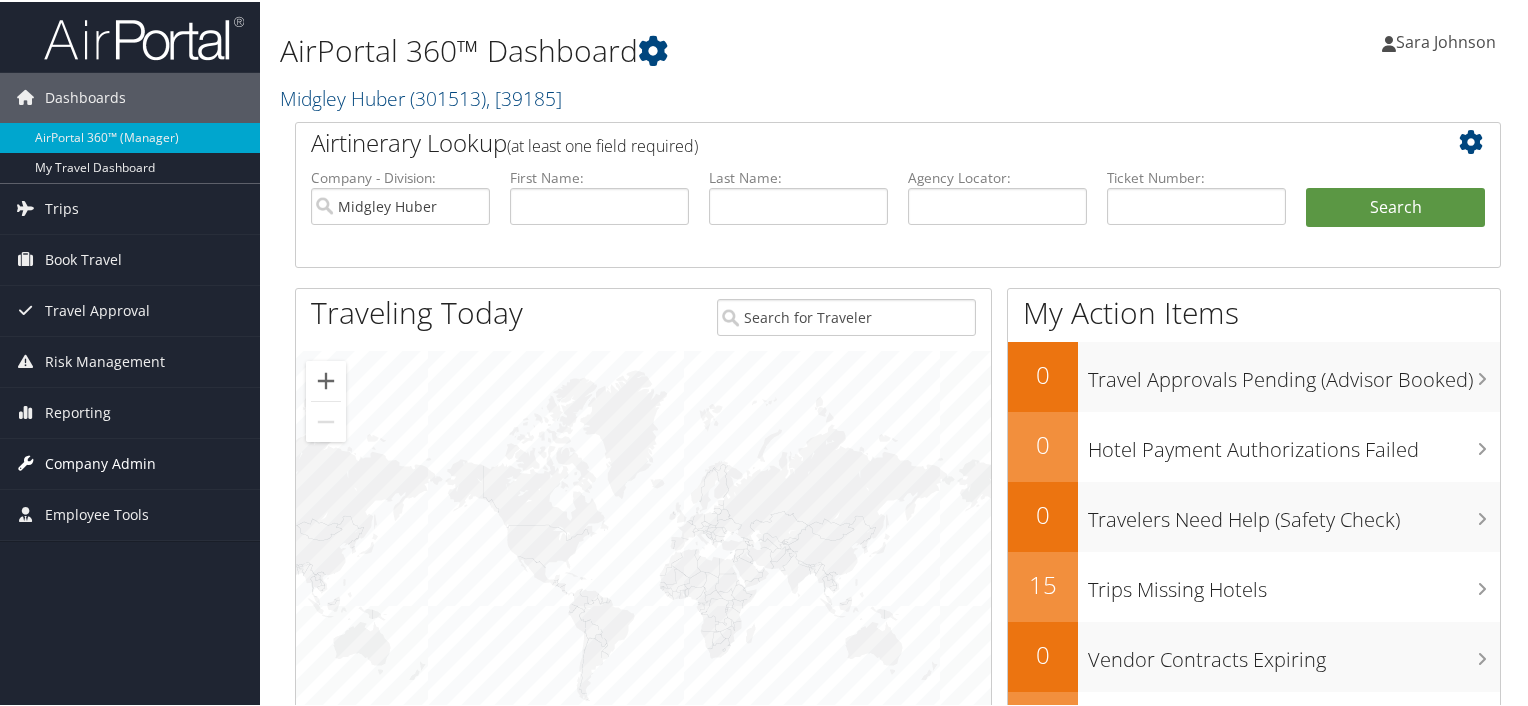 click on "Company Admin" at bounding box center [100, 462] 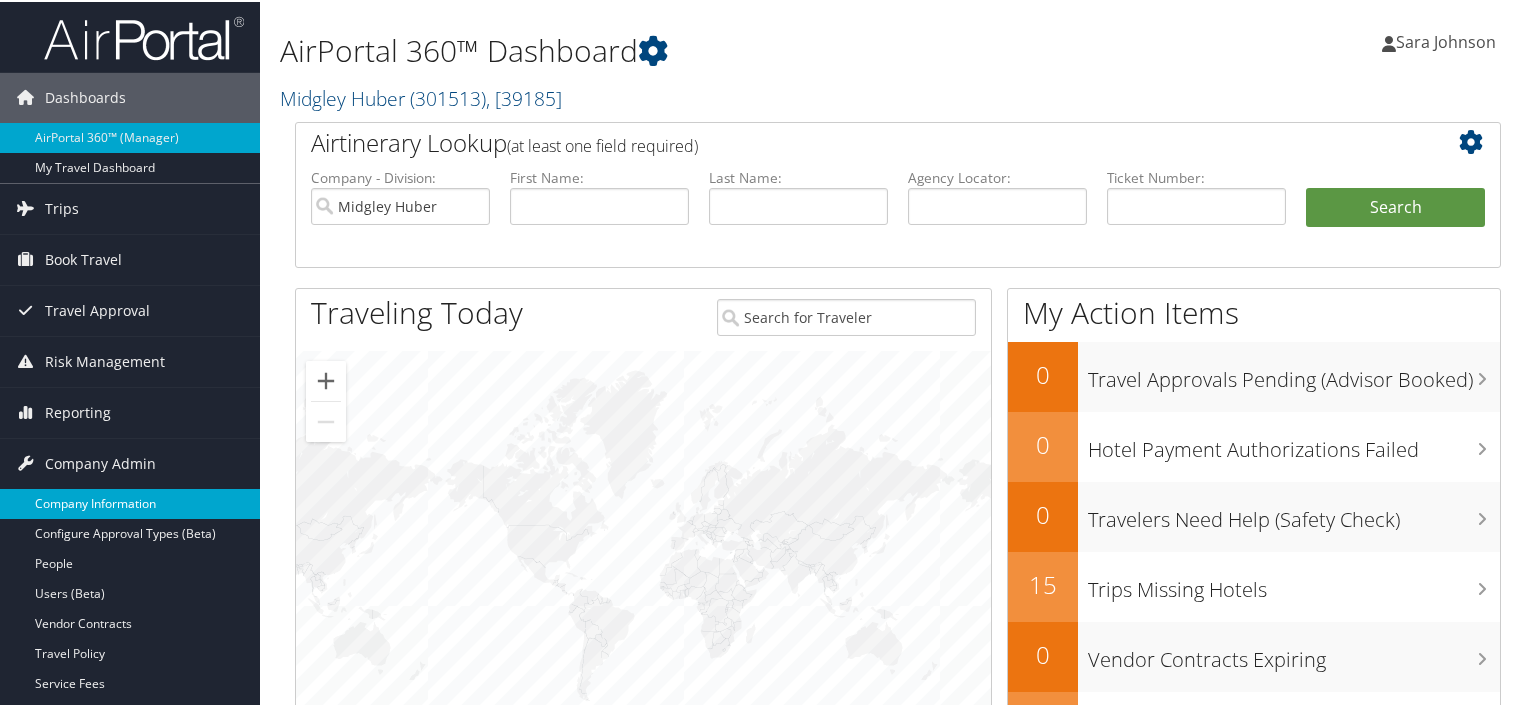 scroll, scrollTop: 100, scrollLeft: 0, axis: vertical 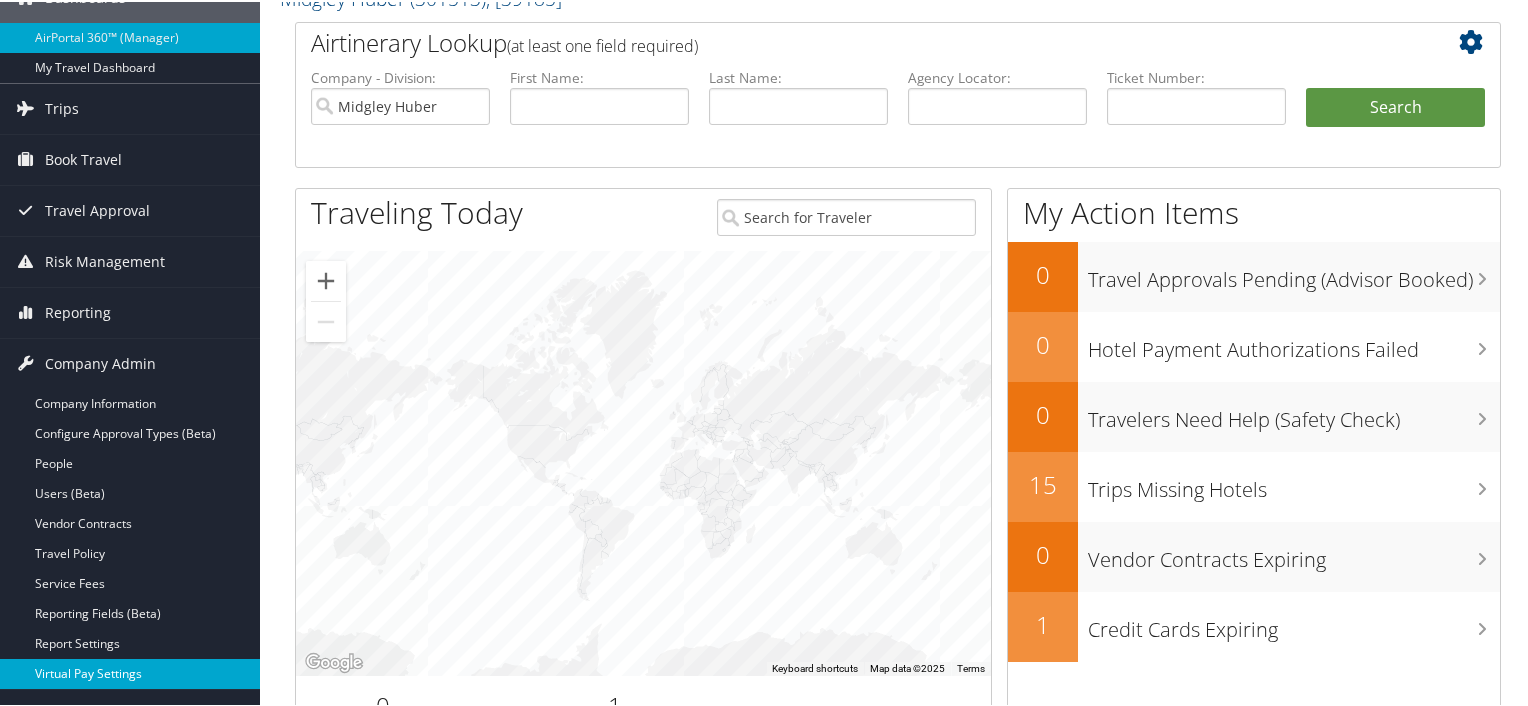 click on "Virtual Pay Settings" at bounding box center (130, 672) 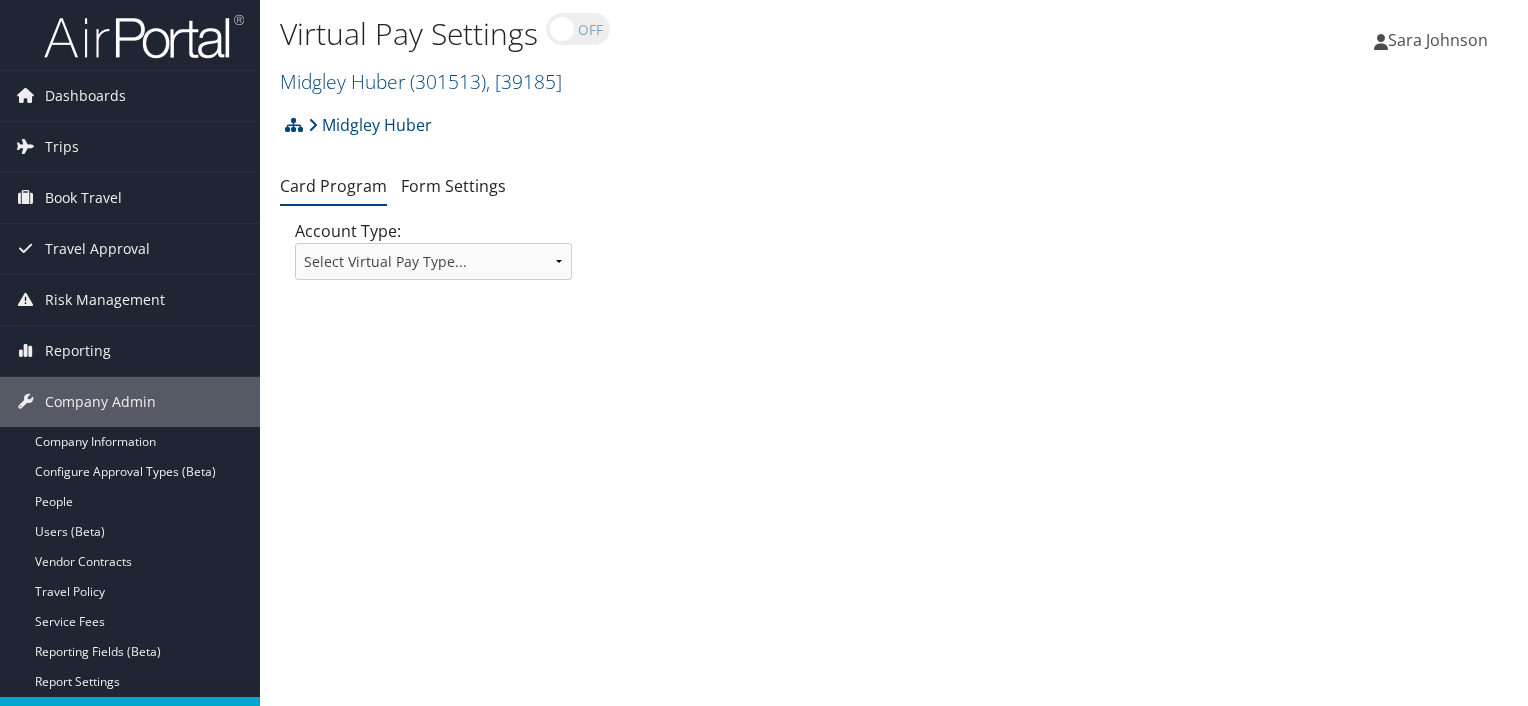 scroll, scrollTop: 0, scrollLeft: 0, axis: both 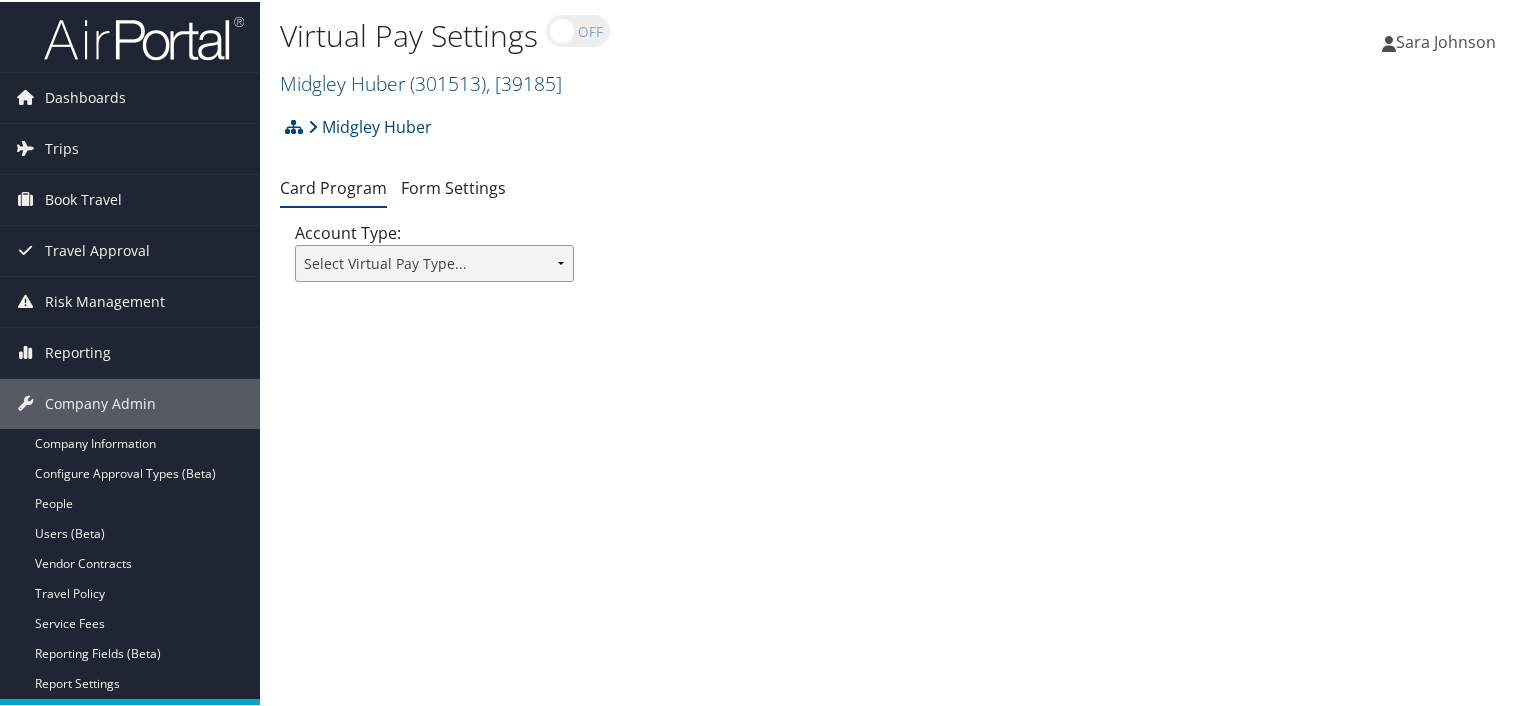 click on "Select Virtual Pay Type...
Virtual Pay Lite
WEX
US Bank
Comdata
Airplus" at bounding box center [434, 261] 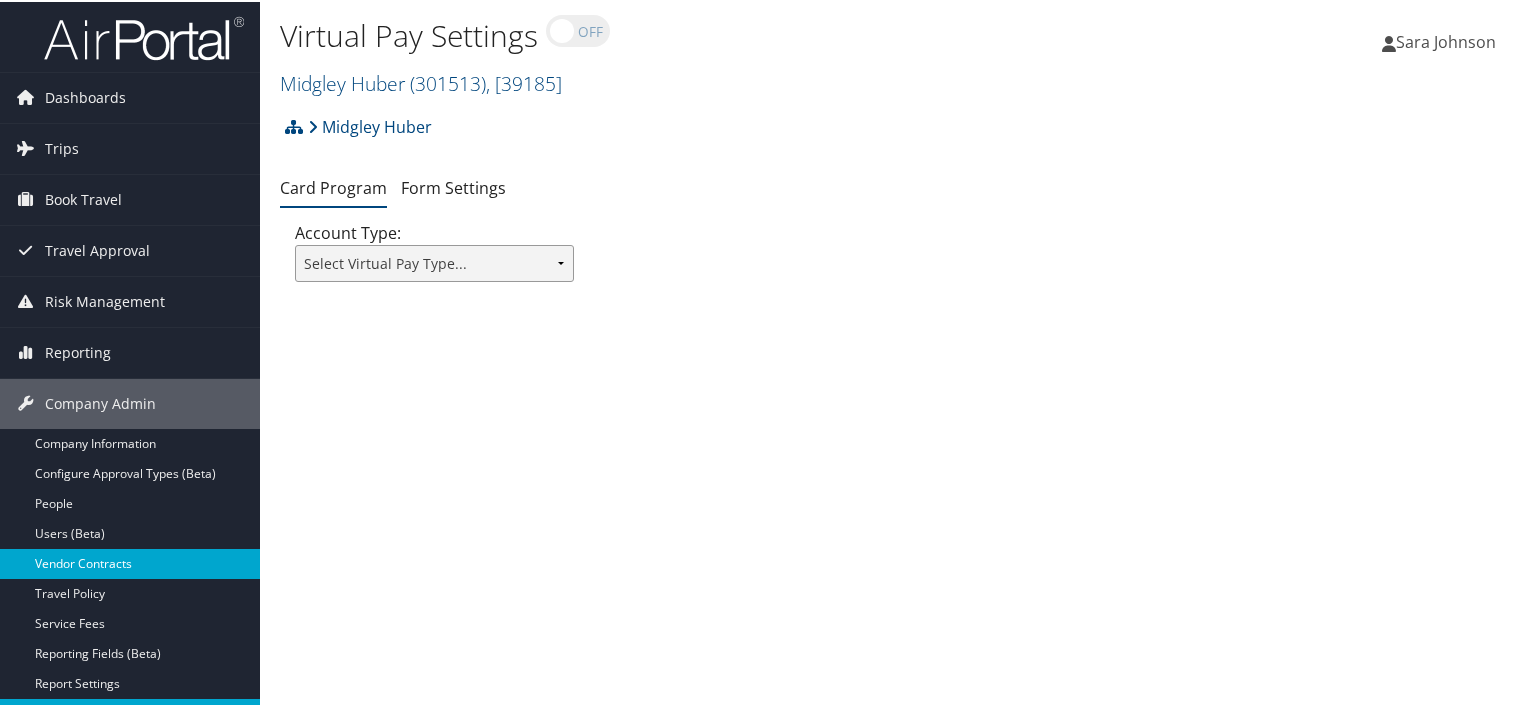 scroll, scrollTop: 72, scrollLeft: 0, axis: vertical 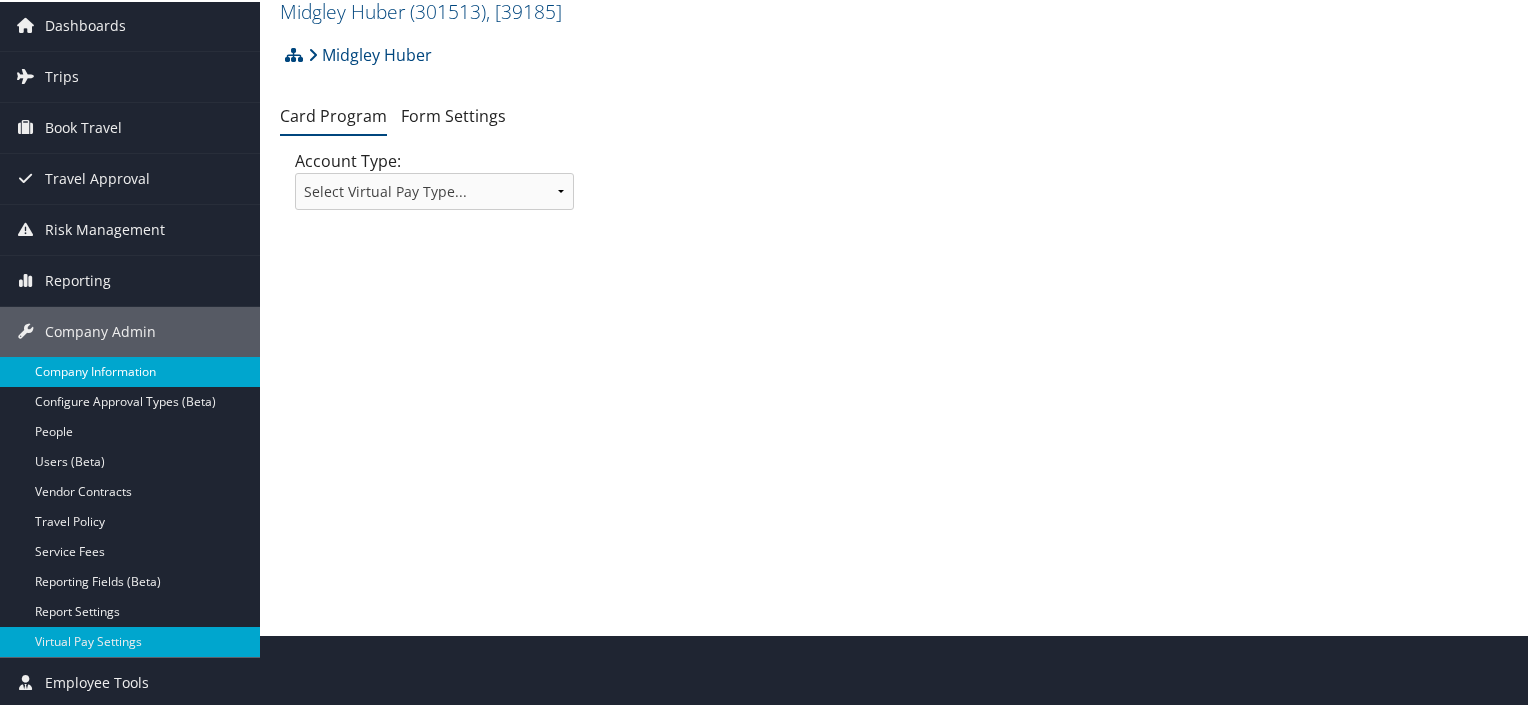 click on "Company Information" at bounding box center [130, 370] 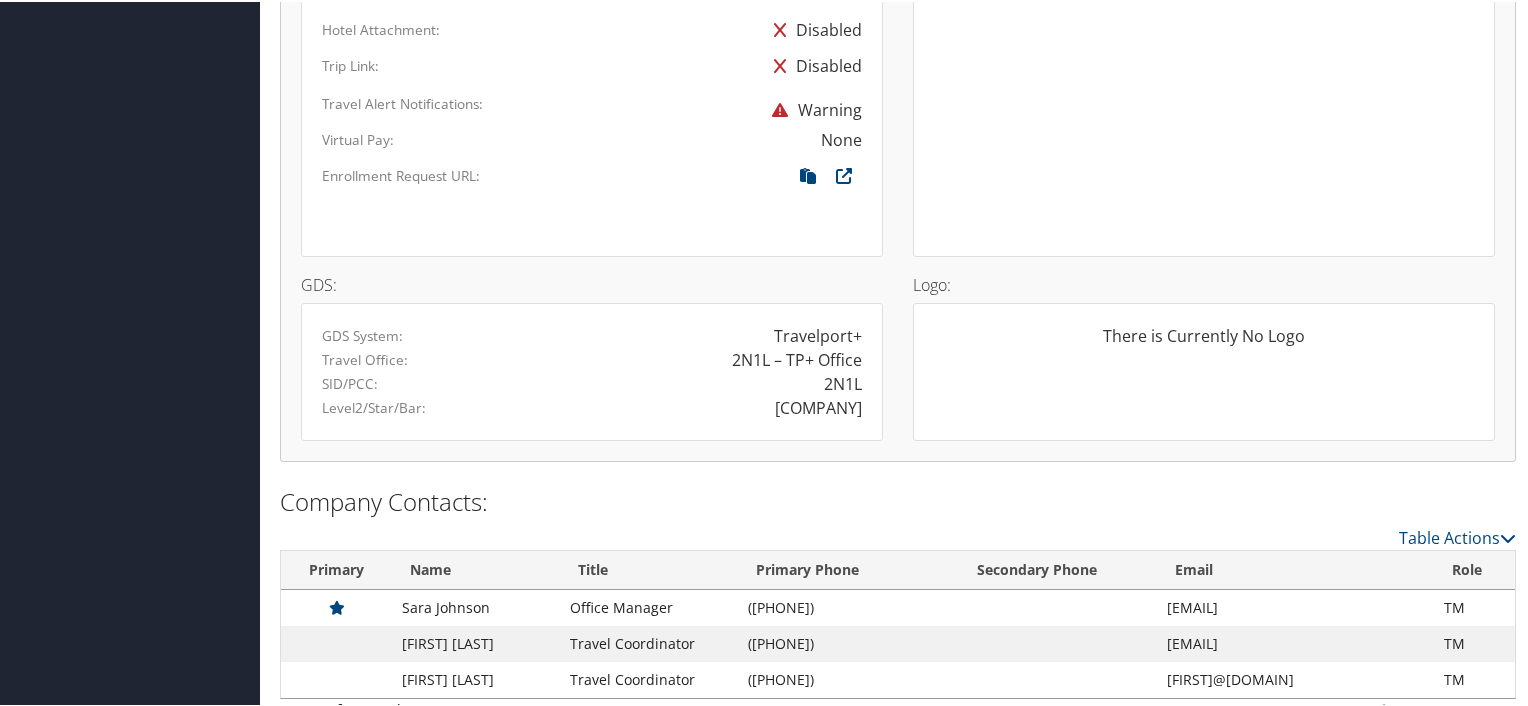 scroll, scrollTop: 1301, scrollLeft: 0, axis: vertical 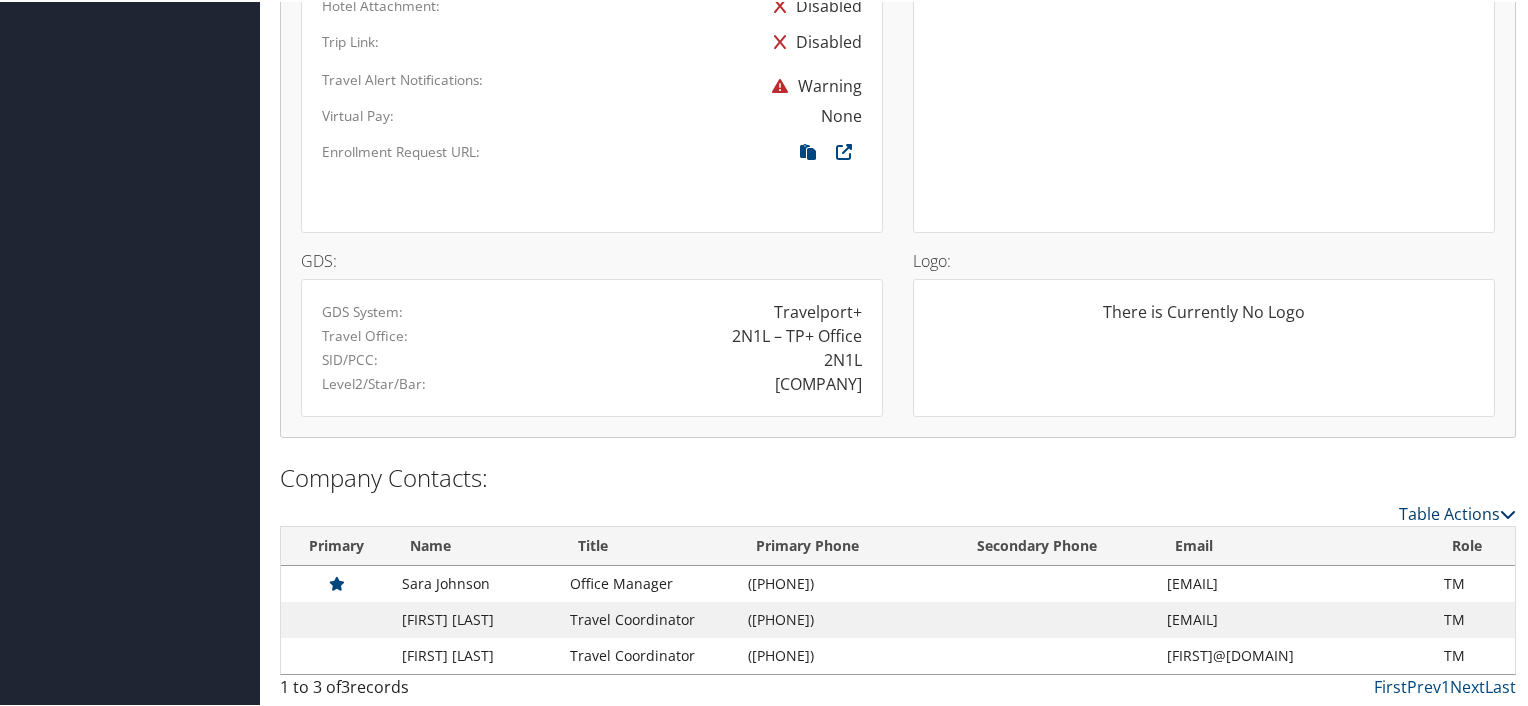 click at bounding box center (1508, 512) 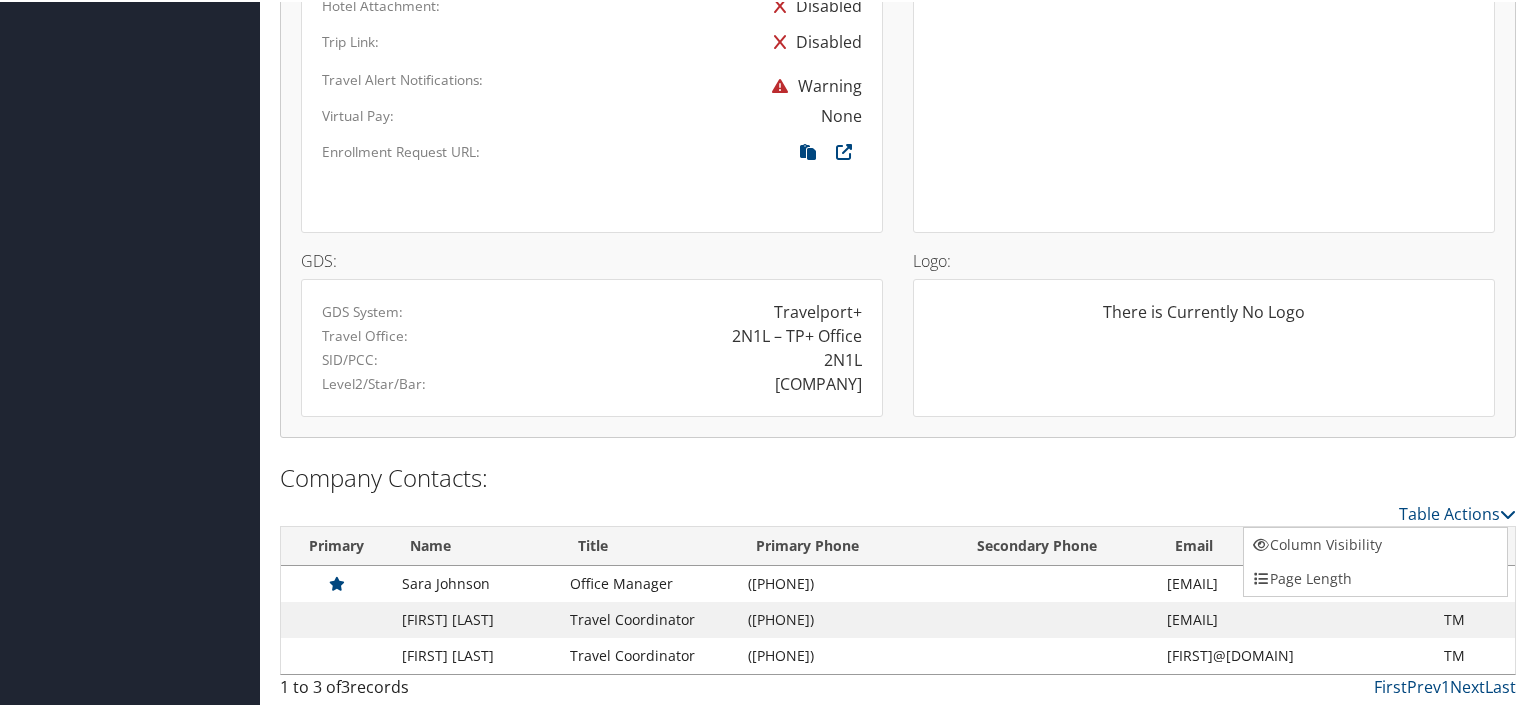 click at bounding box center (768, 353) 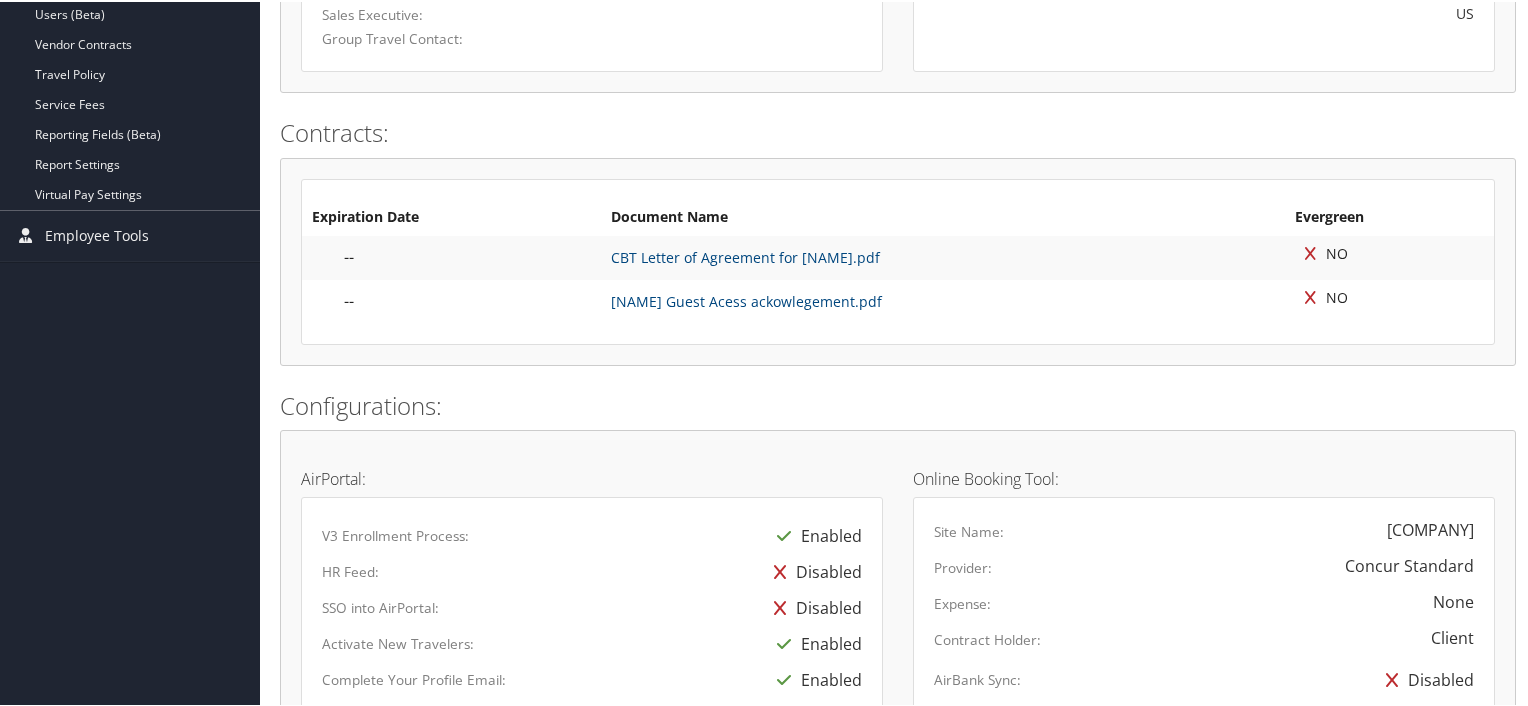 scroll, scrollTop: 201, scrollLeft: 0, axis: vertical 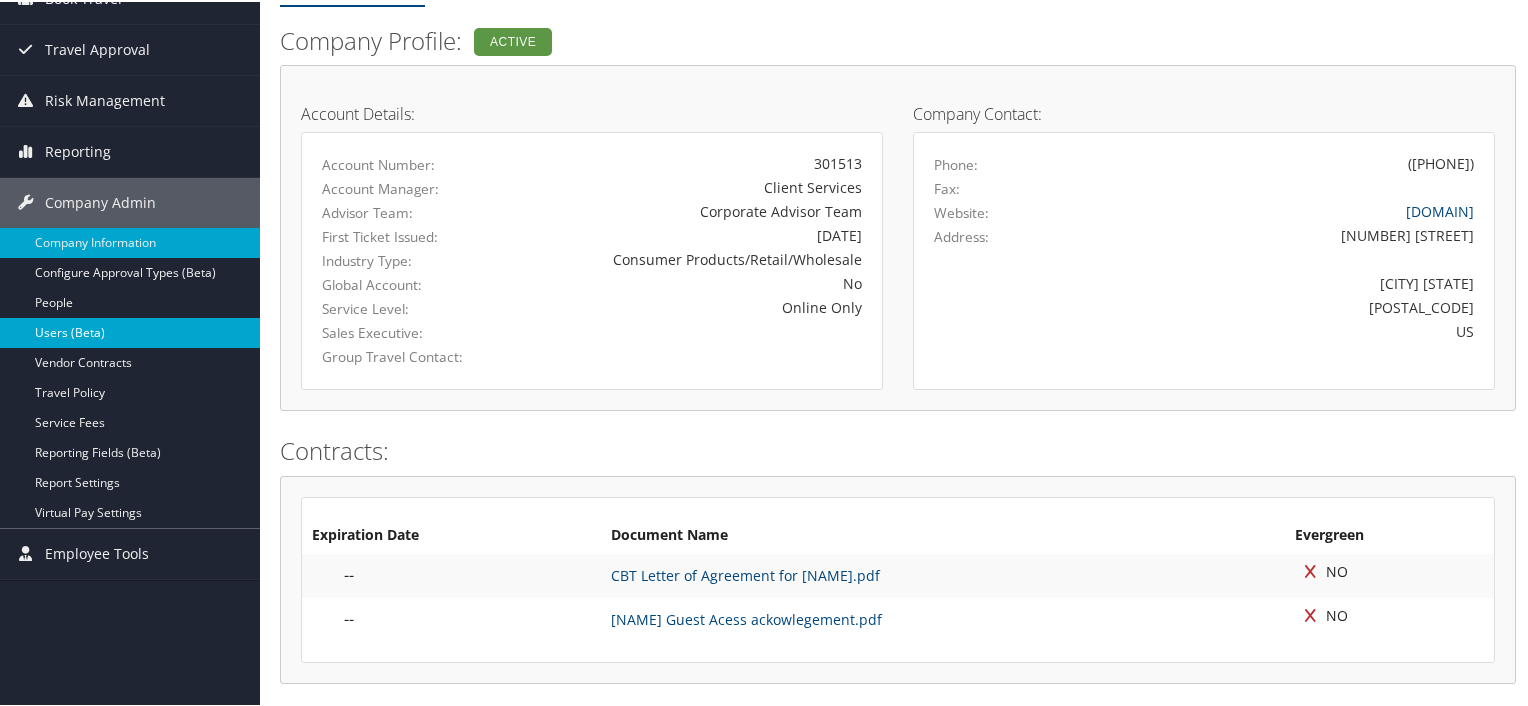 click on "Users (Beta)" at bounding box center (130, 331) 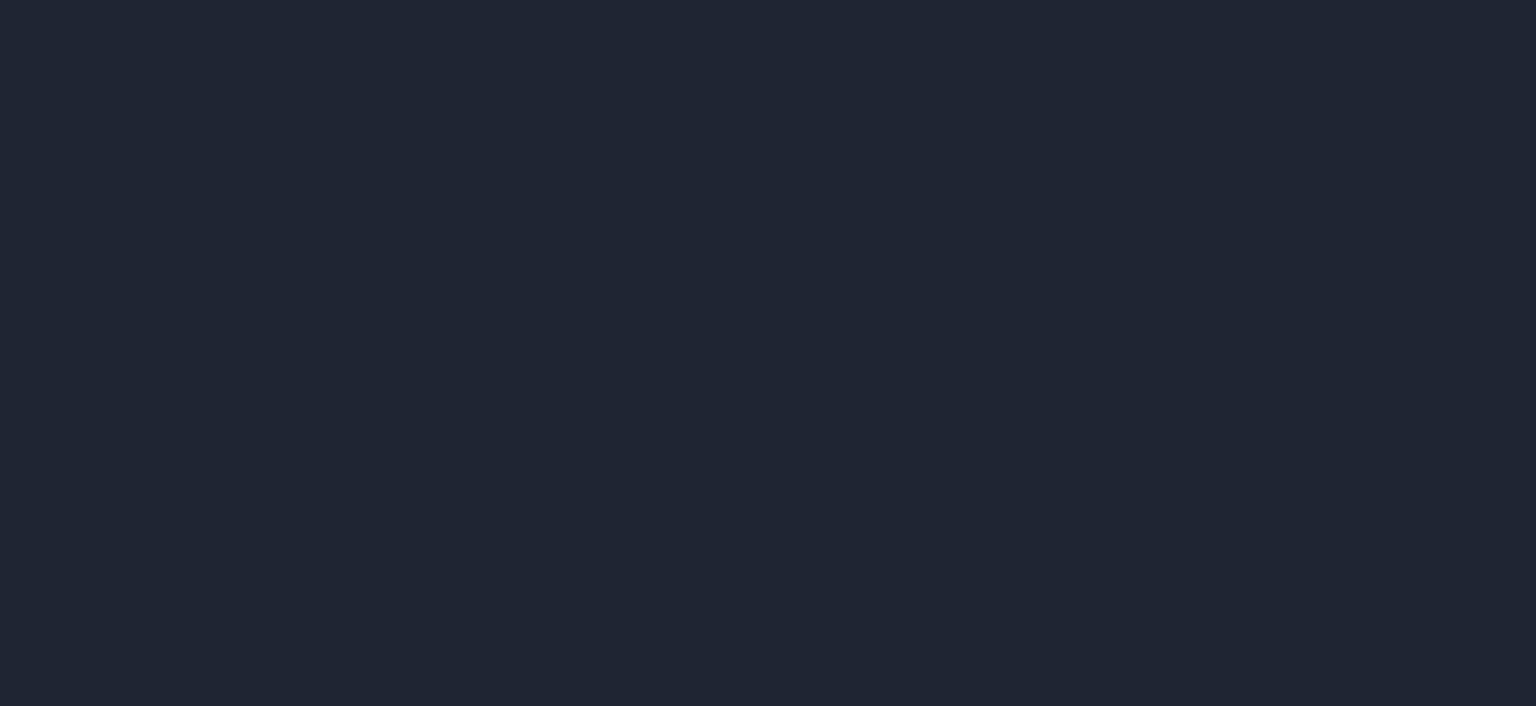 scroll, scrollTop: 0, scrollLeft: 0, axis: both 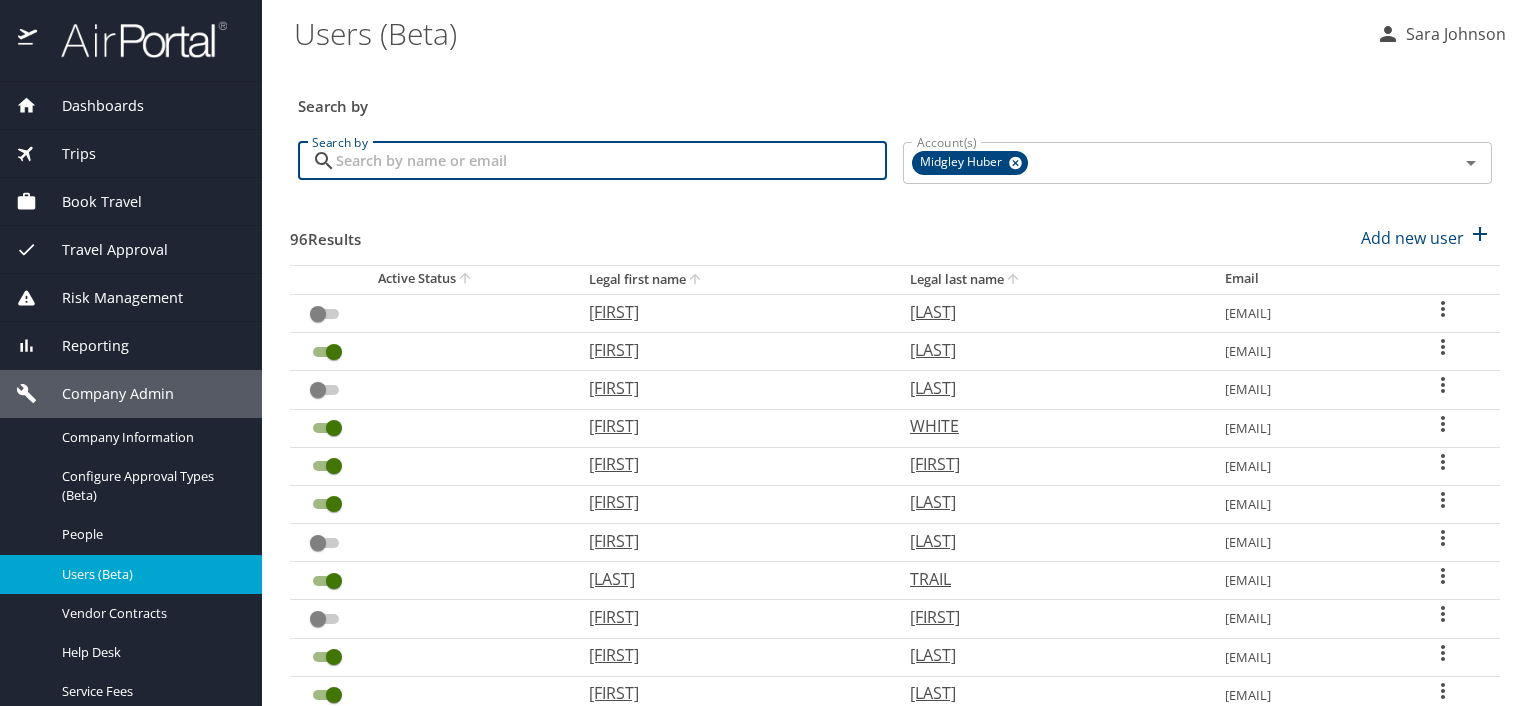 click on "Search by" at bounding box center (611, 161) 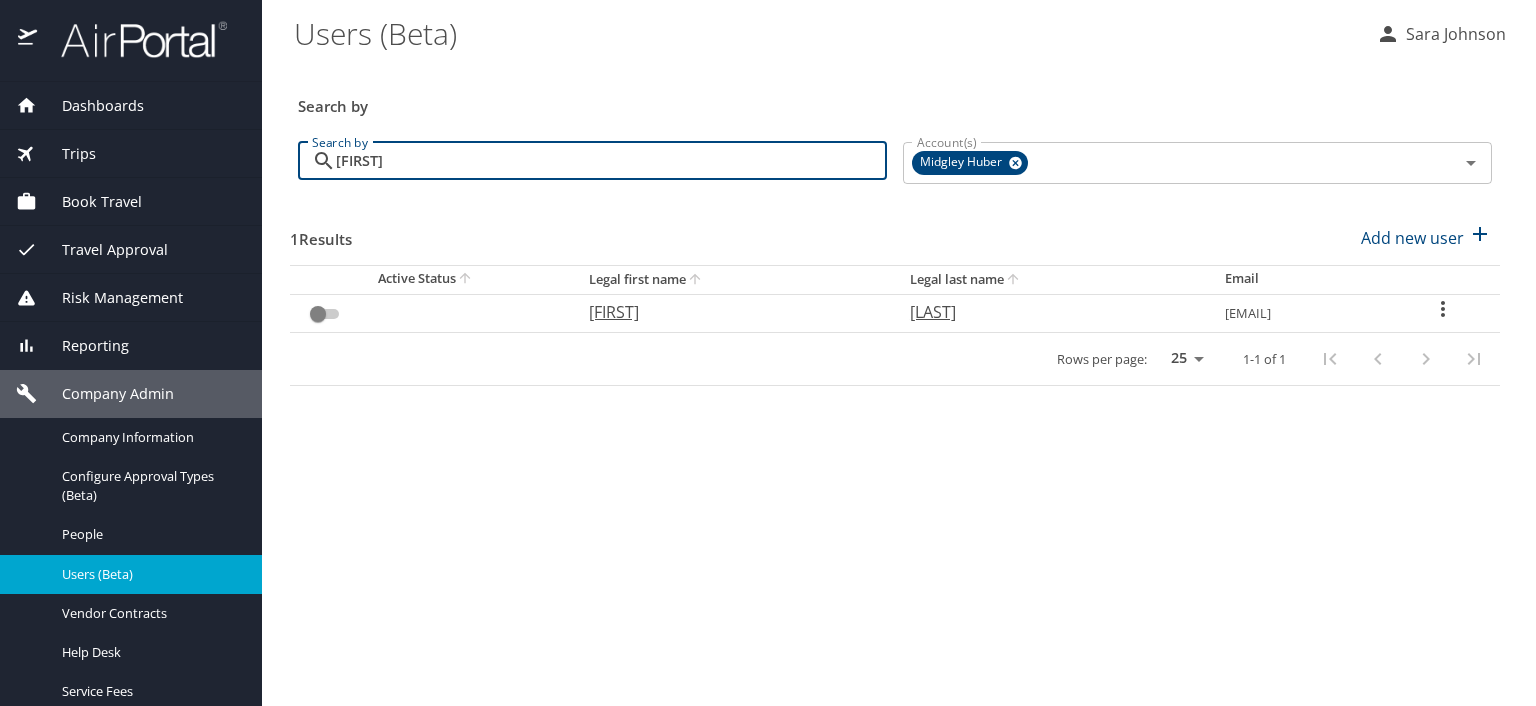 type on "amanda" 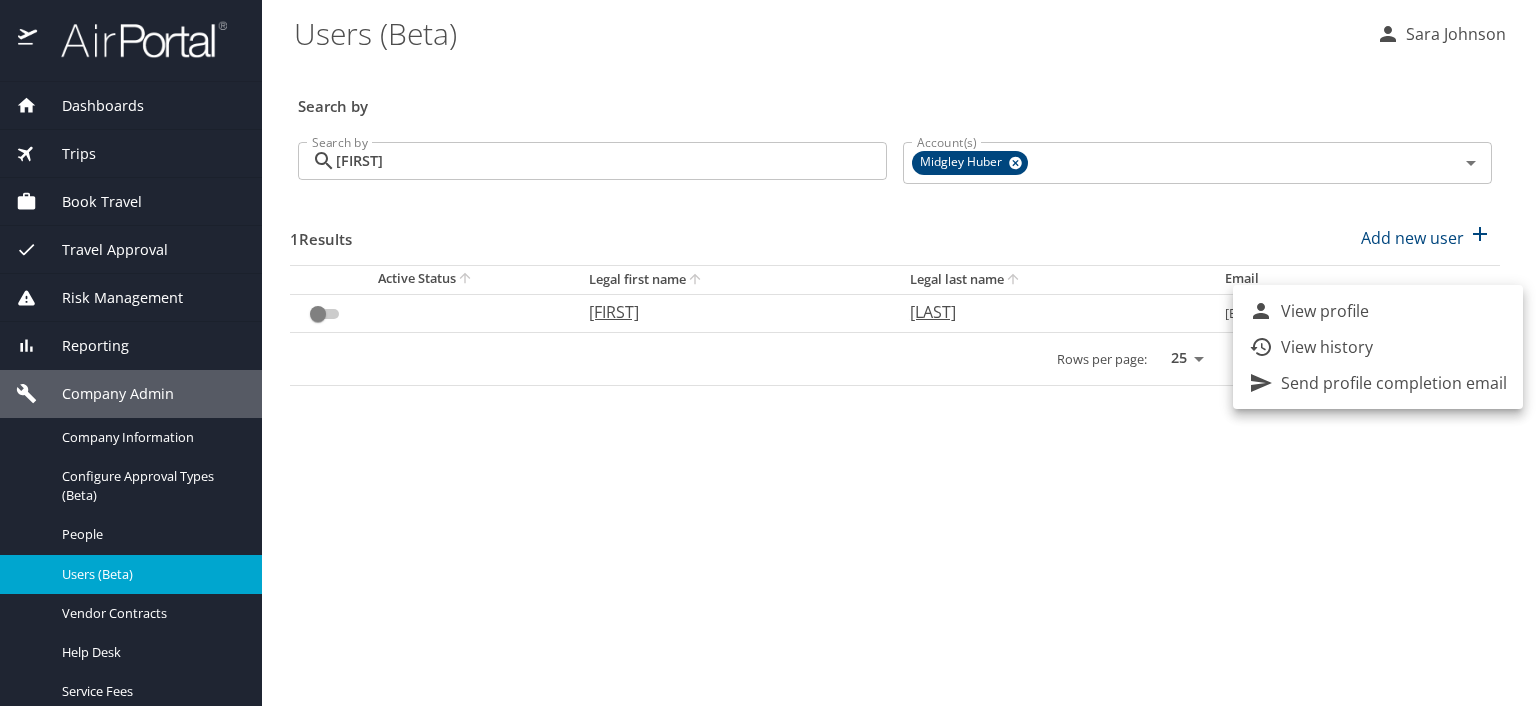 click at bounding box center [768, 353] 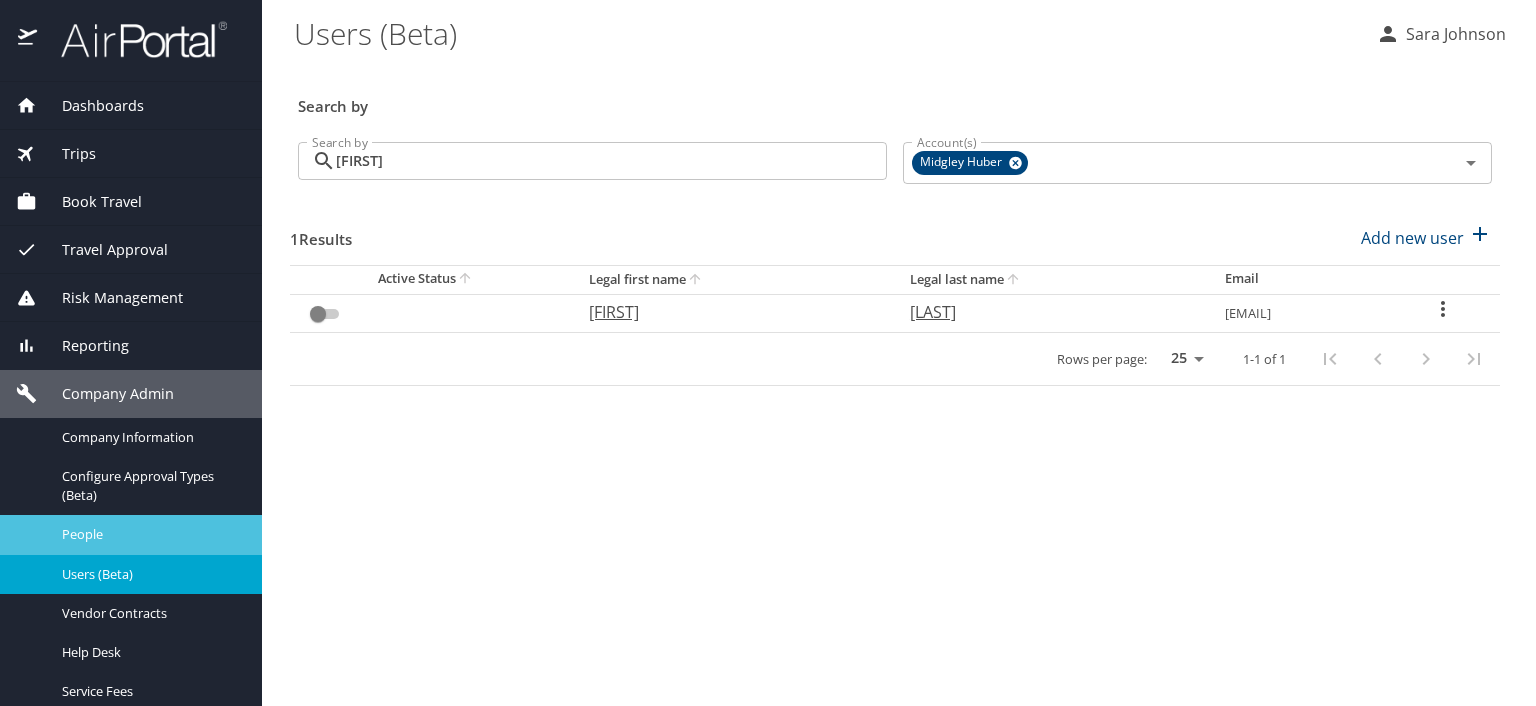 click on "People" at bounding box center (150, 534) 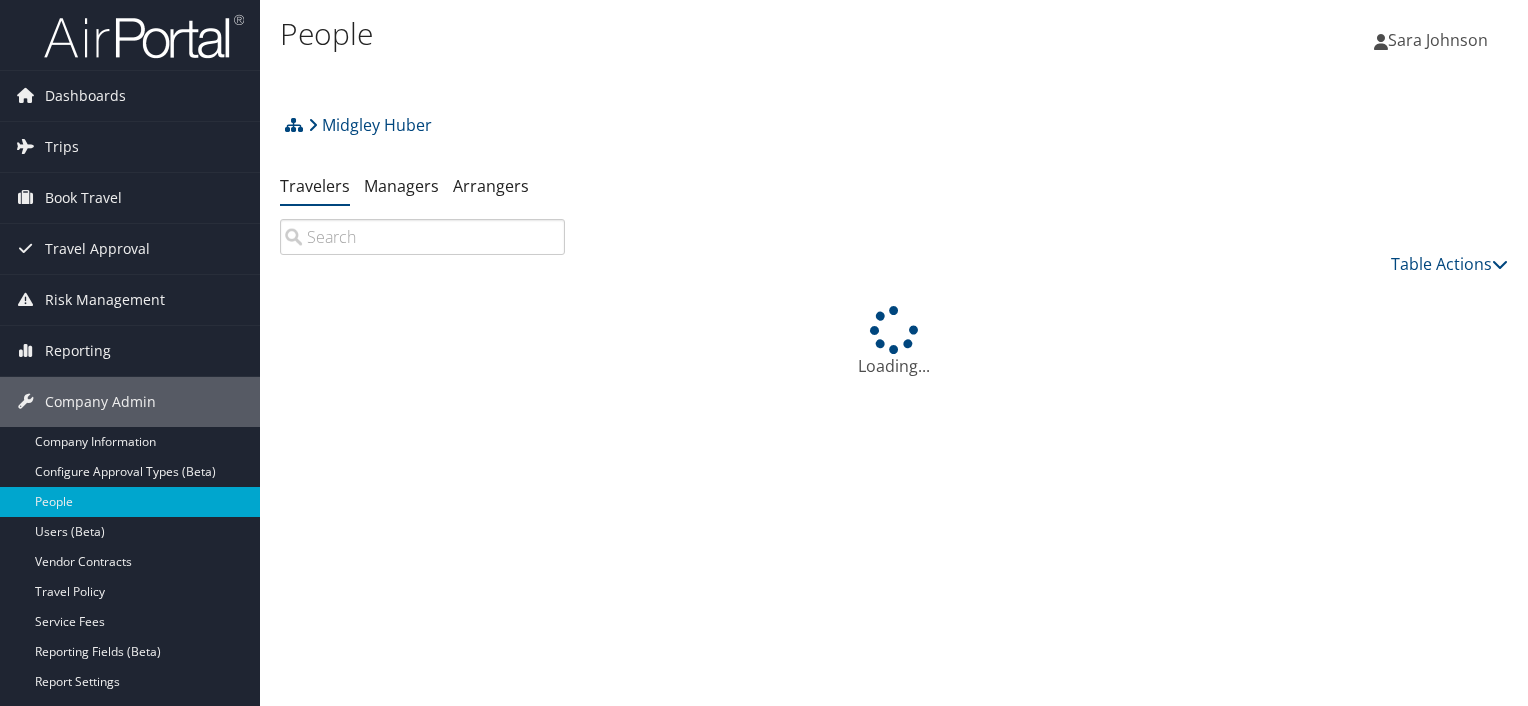 scroll, scrollTop: 0, scrollLeft: 0, axis: both 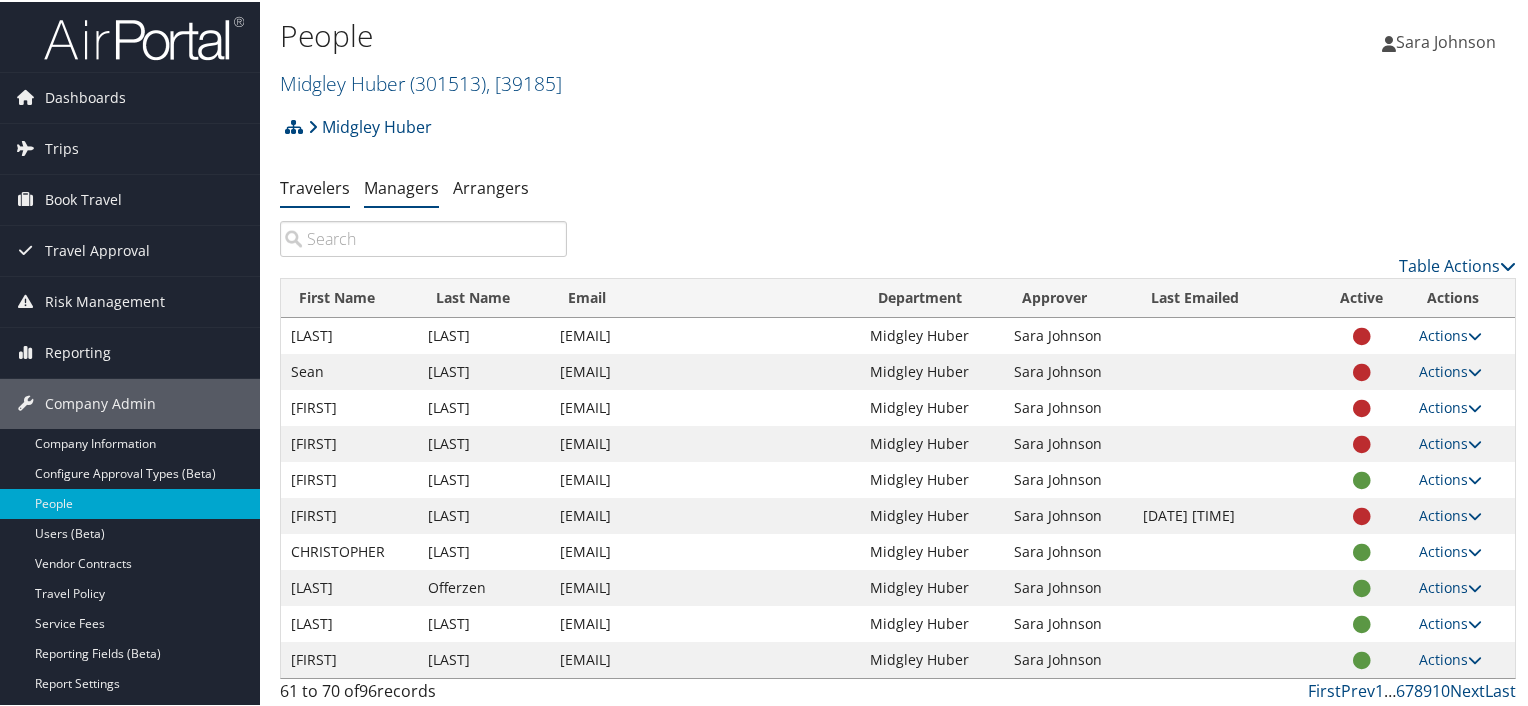 click on "Managers" at bounding box center (401, 186) 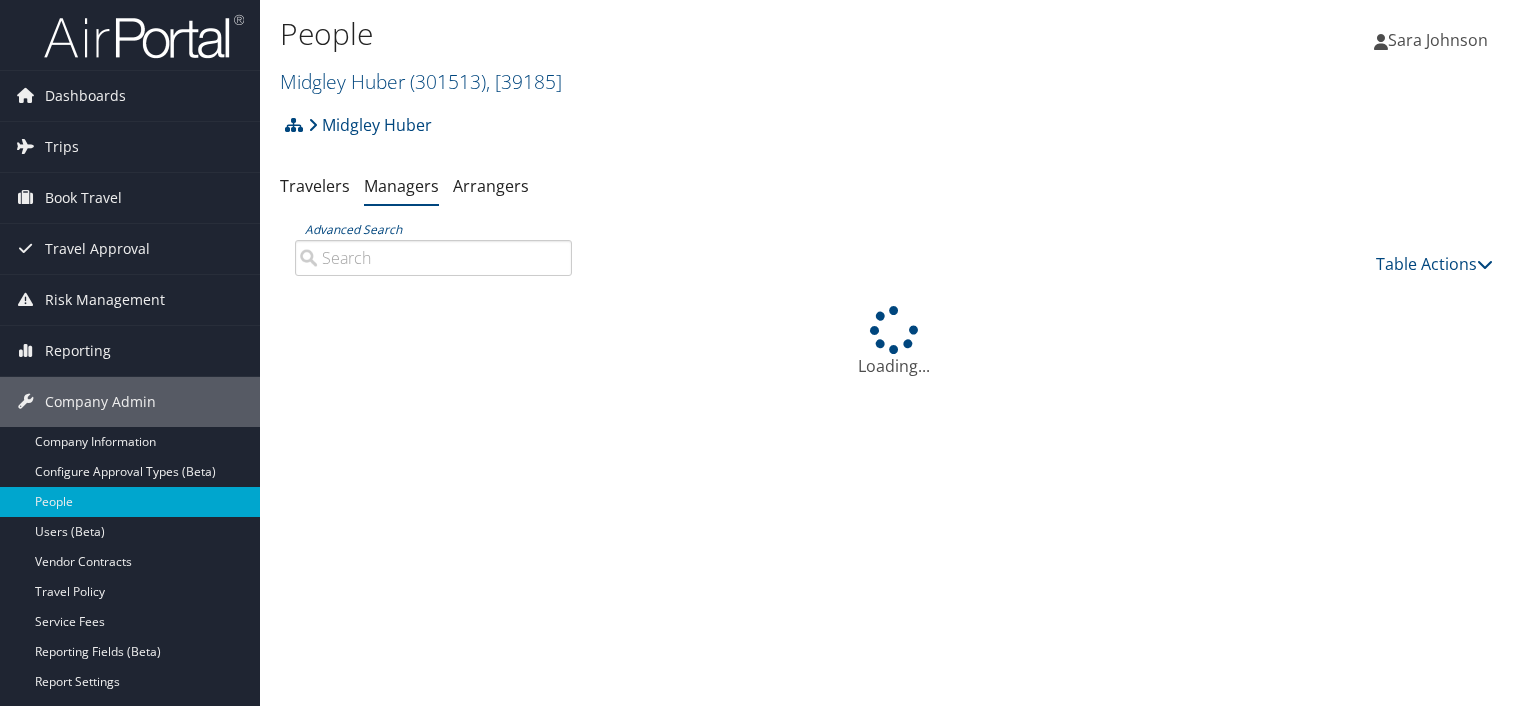 scroll, scrollTop: 0, scrollLeft: 0, axis: both 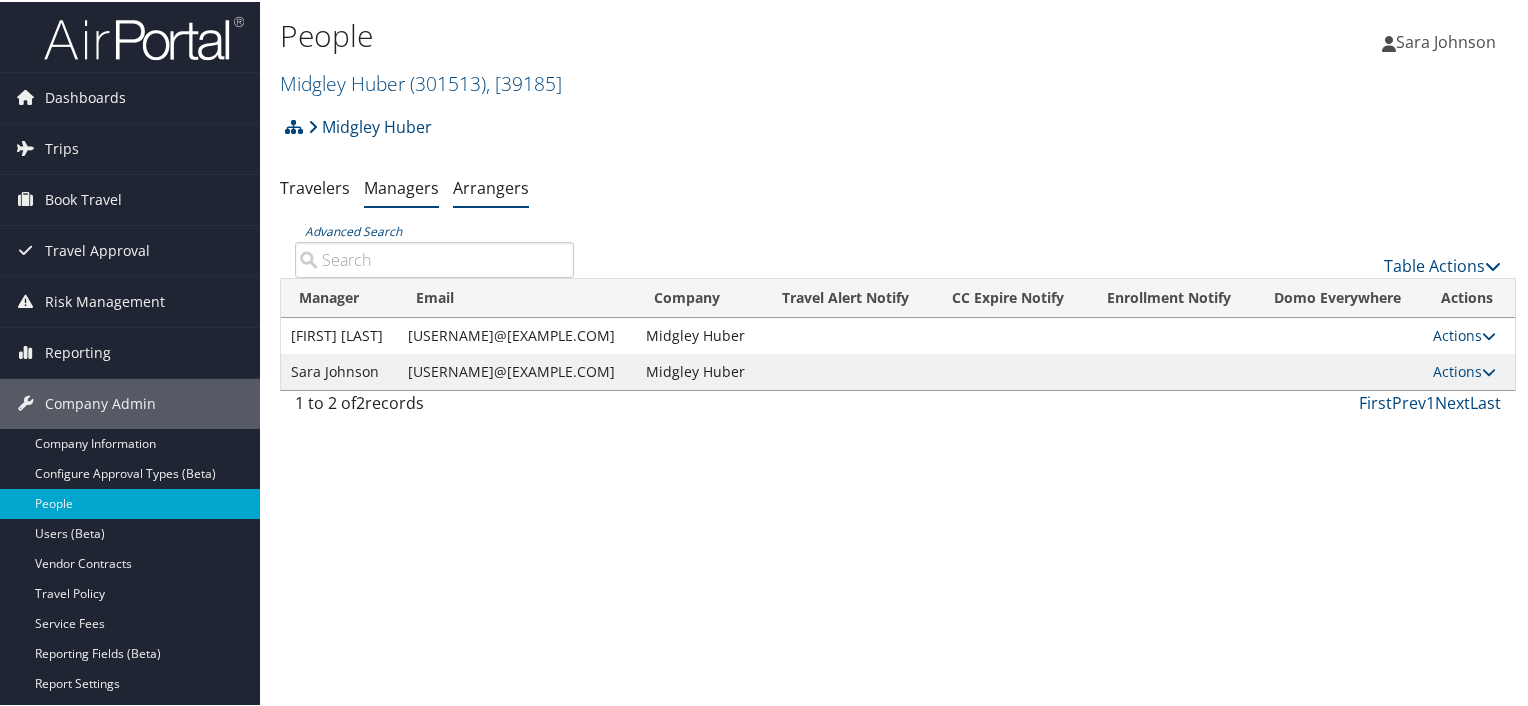 click on "Arrangers" at bounding box center [491, 186] 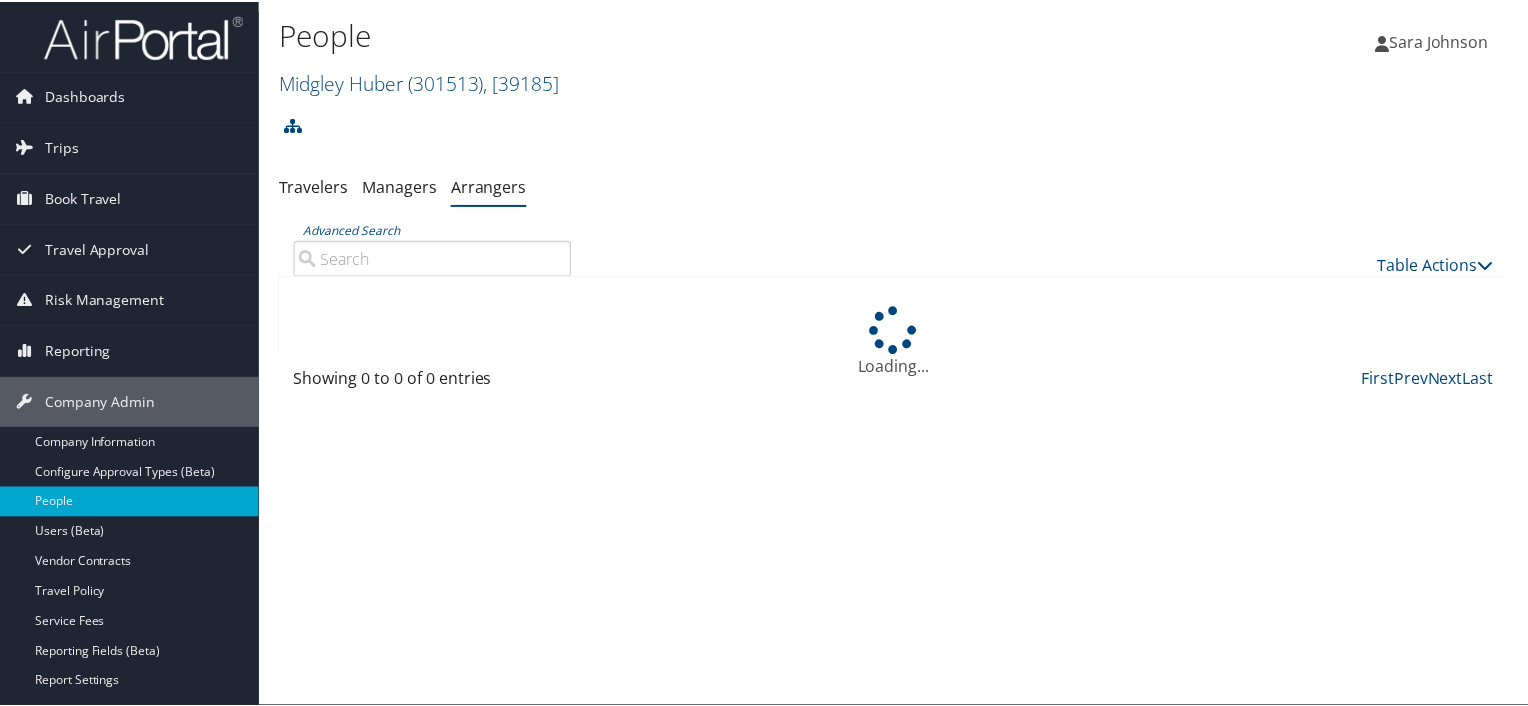 scroll, scrollTop: 0, scrollLeft: 0, axis: both 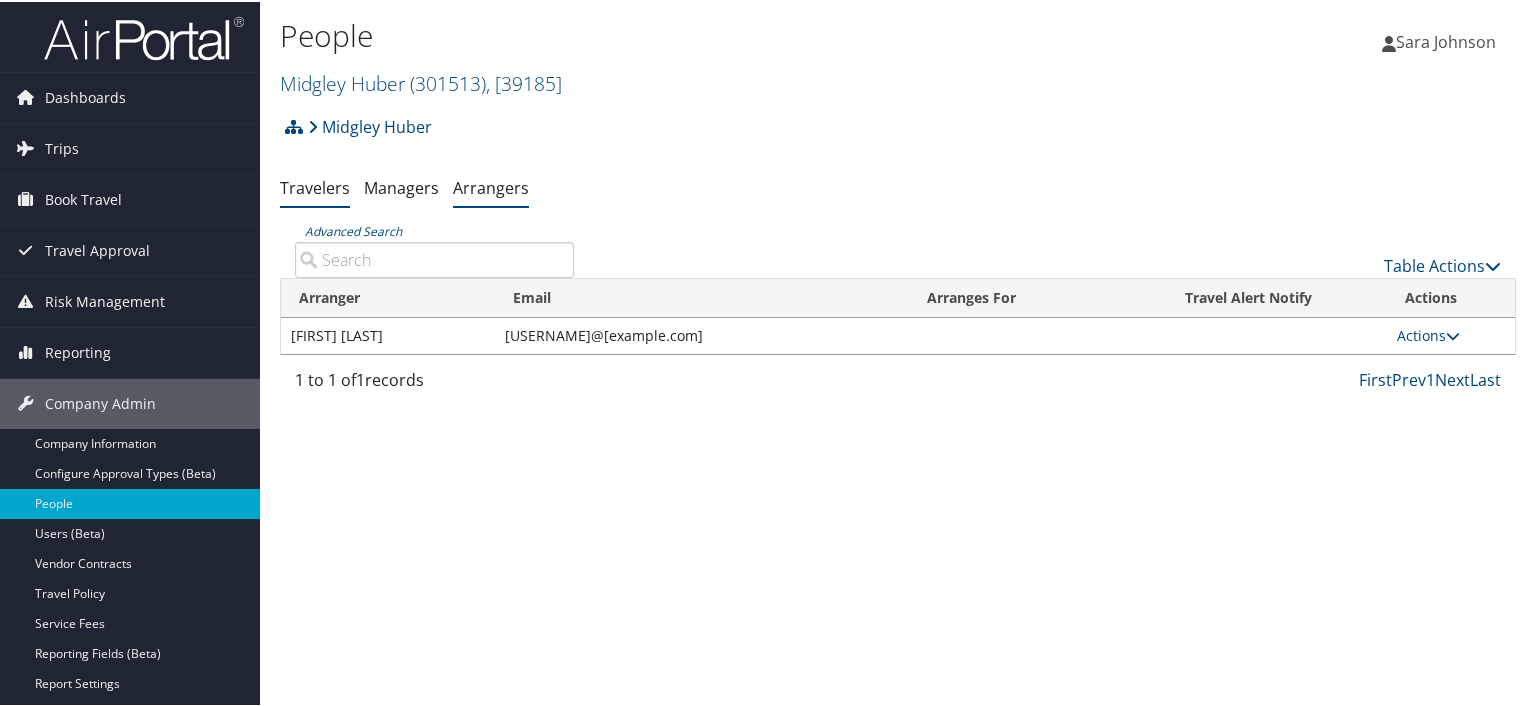 click on "Travelers" at bounding box center (315, 186) 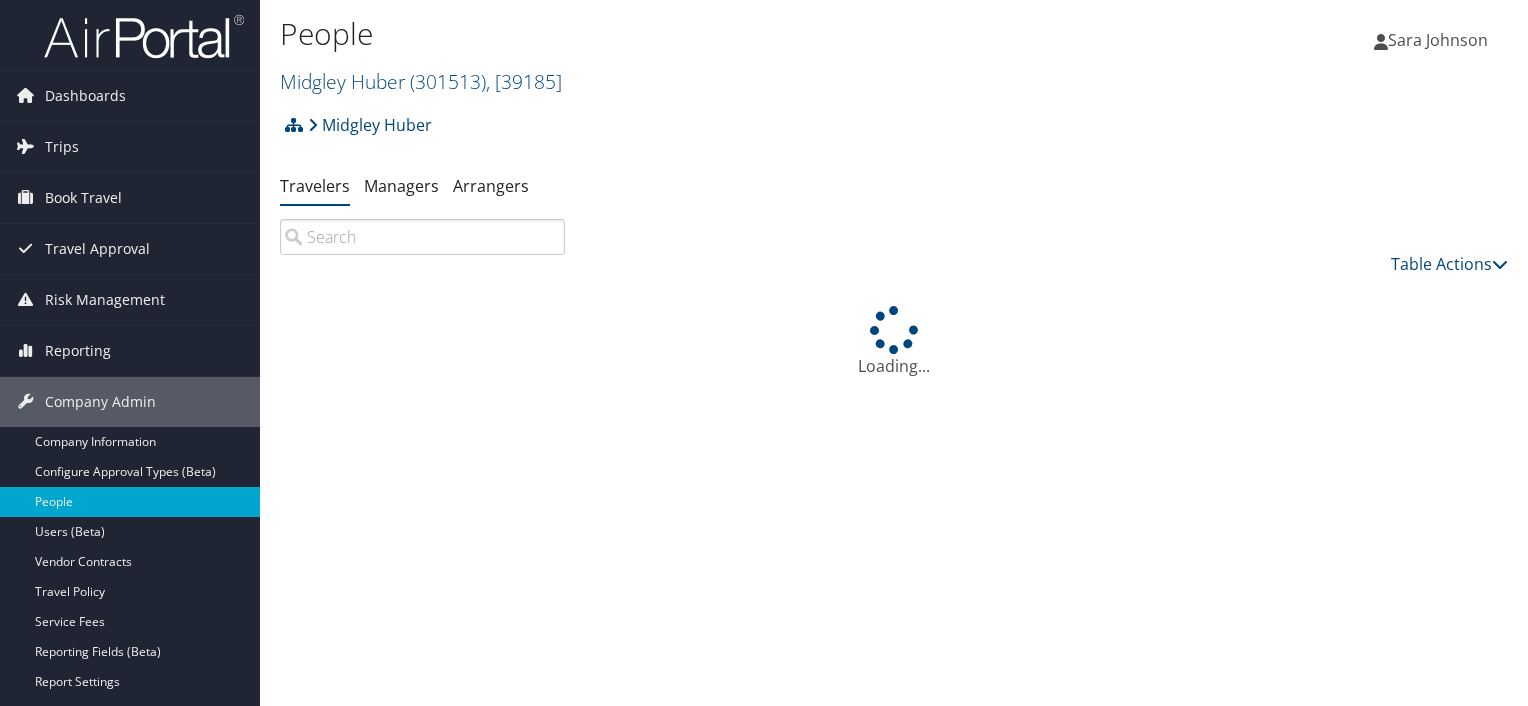 scroll, scrollTop: 0, scrollLeft: 0, axis: both 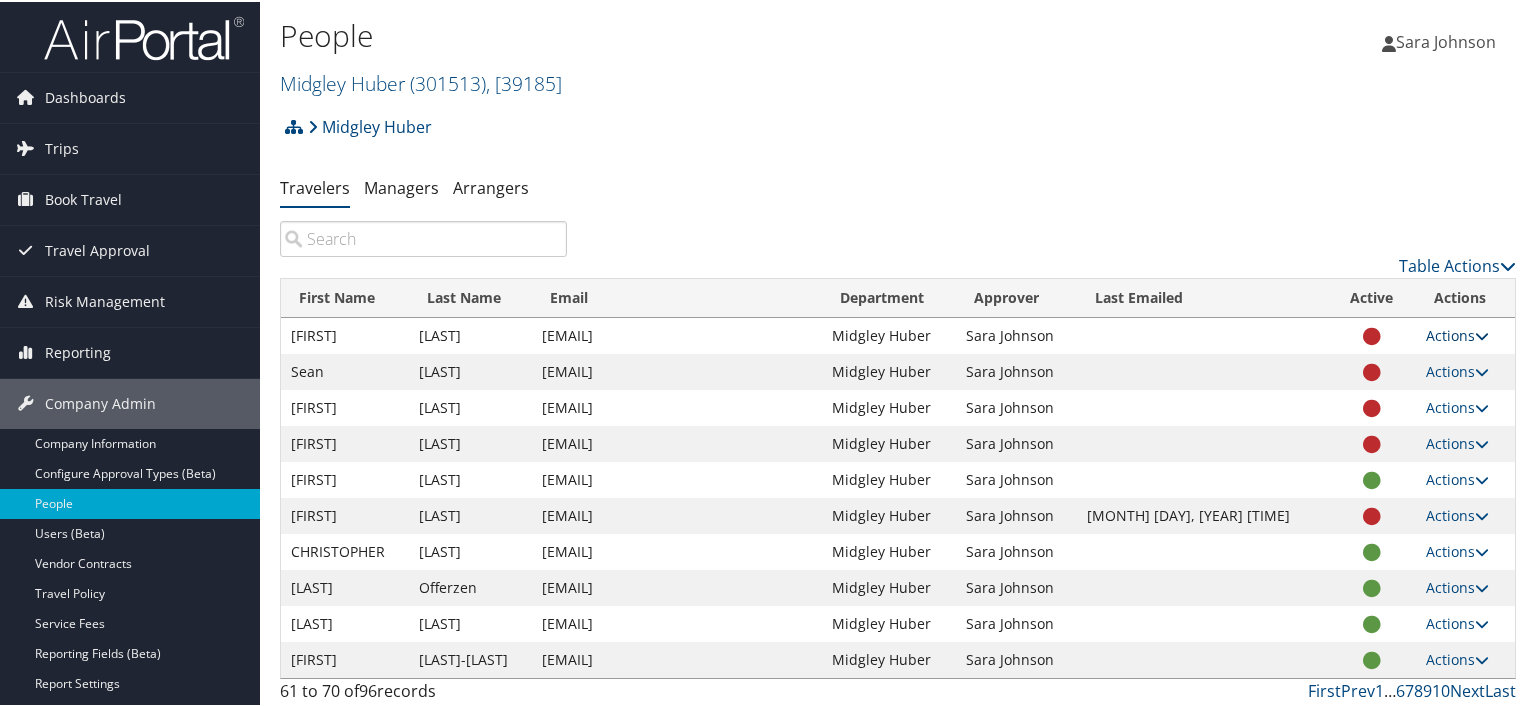 click at bounding box center [1482, 334] 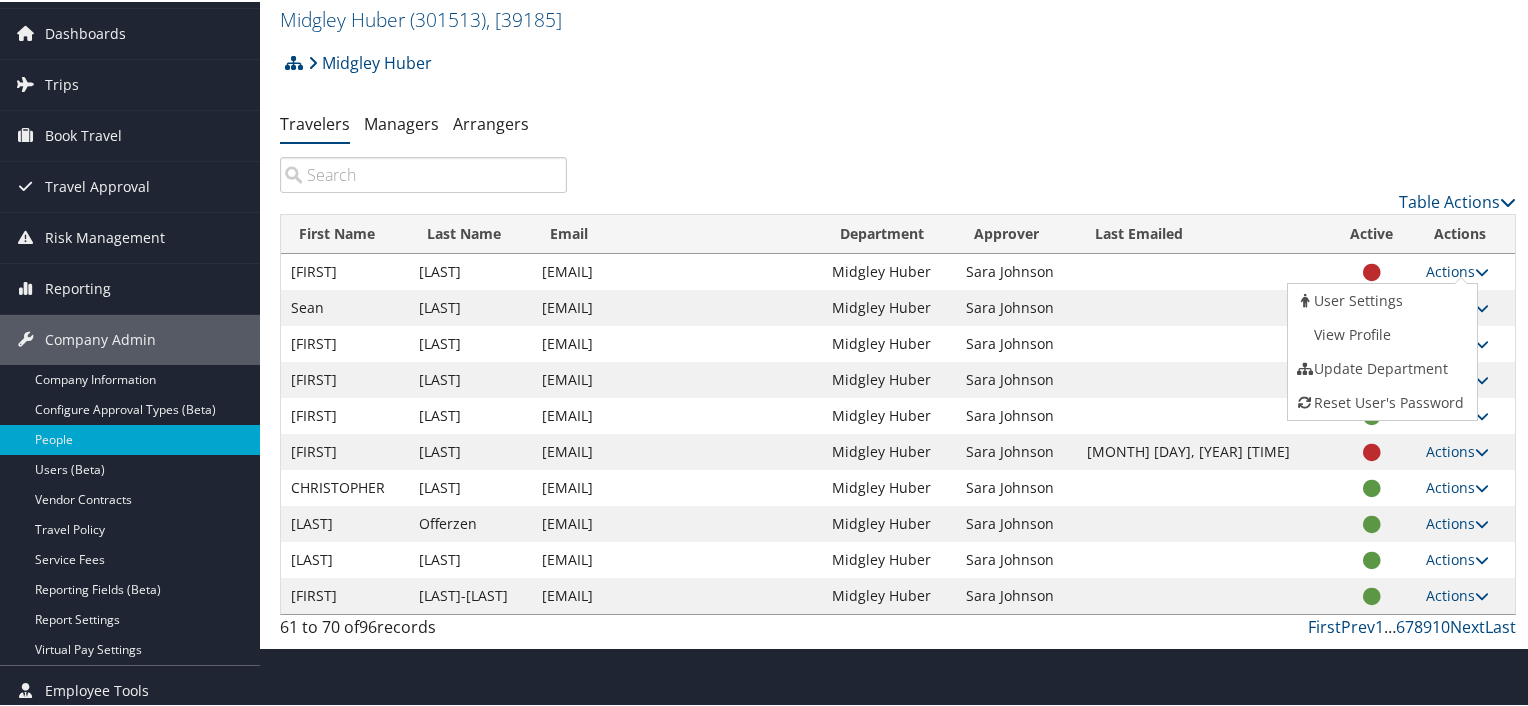 scroll, scrollTop: 72, scrollLeft: 0, axis: vertical 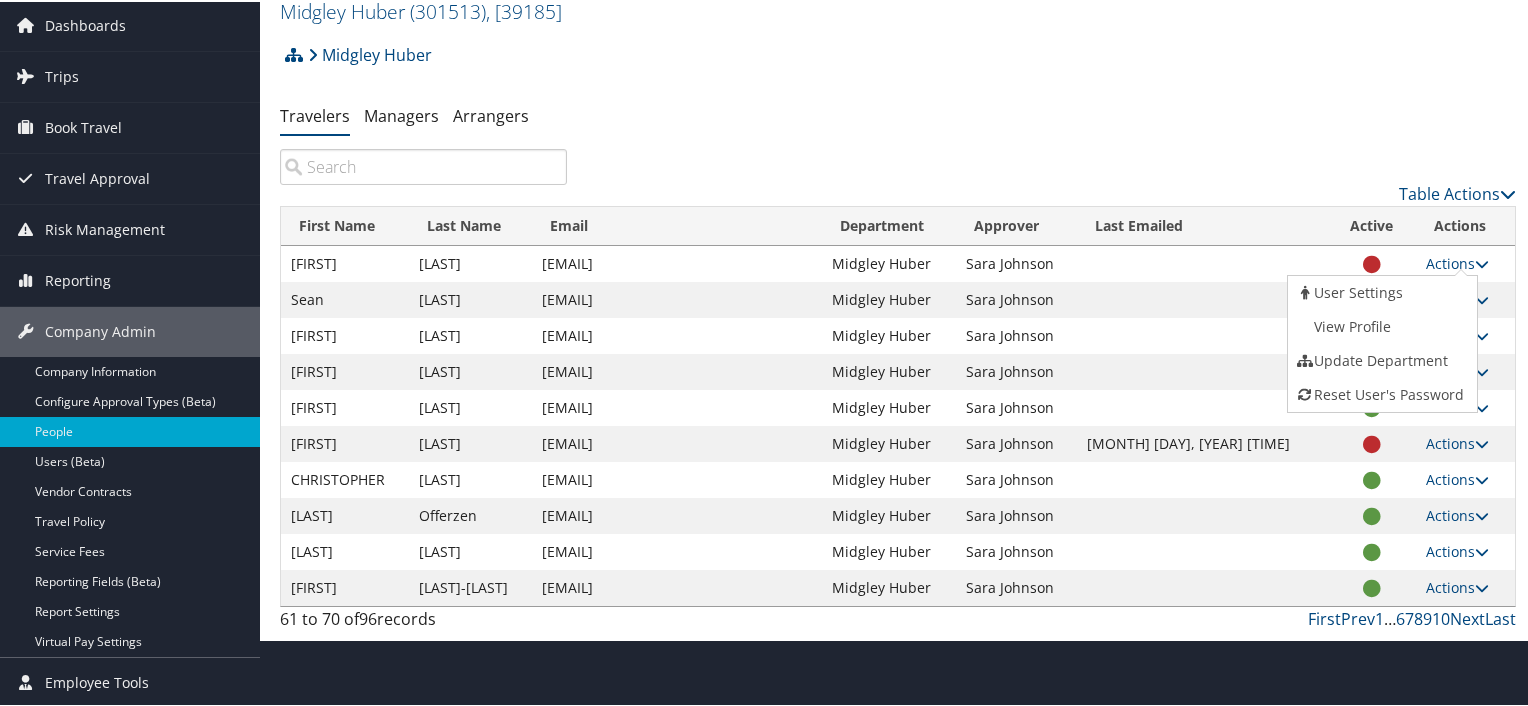 click on "Account: [LAST] [LAST]   Account Structure   [LAST] [LAST]   (301513) ×   Create Client   New child of undefined  Name Required Type Choose a Client Type... Department Division Account Required Submit Cancel ×" at bounding box center [898, 60] 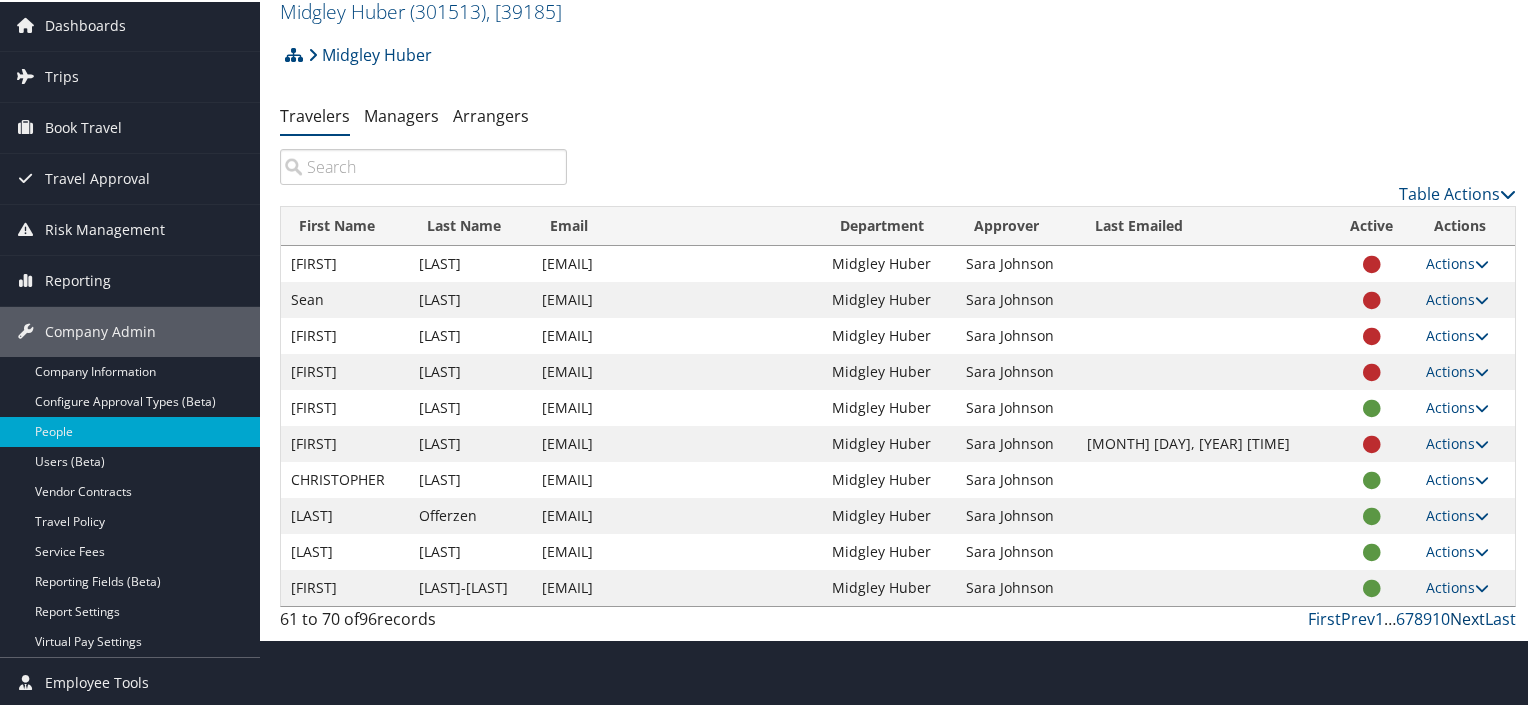 click on "Next" at bounding box center [1467, 617] 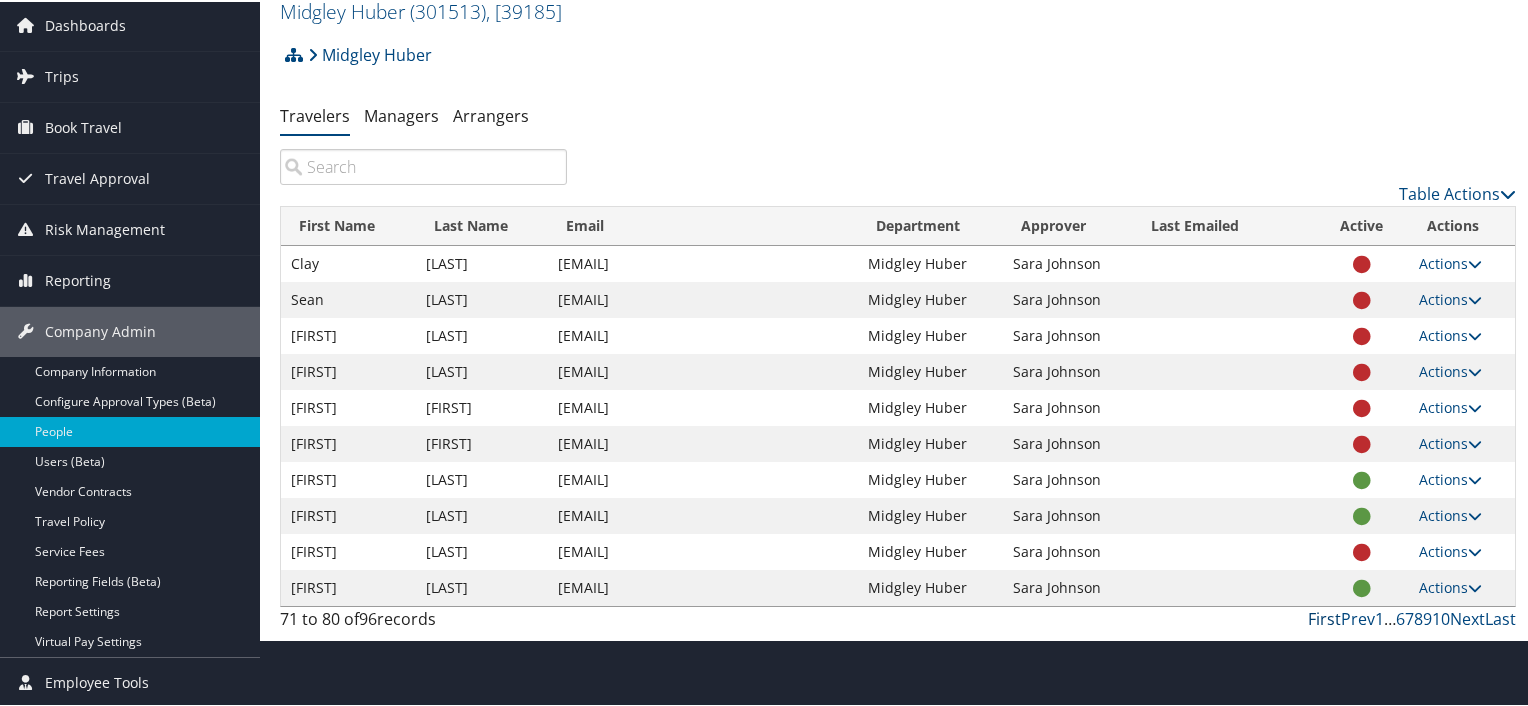 click on "First" at bounding box center [1324, 617] 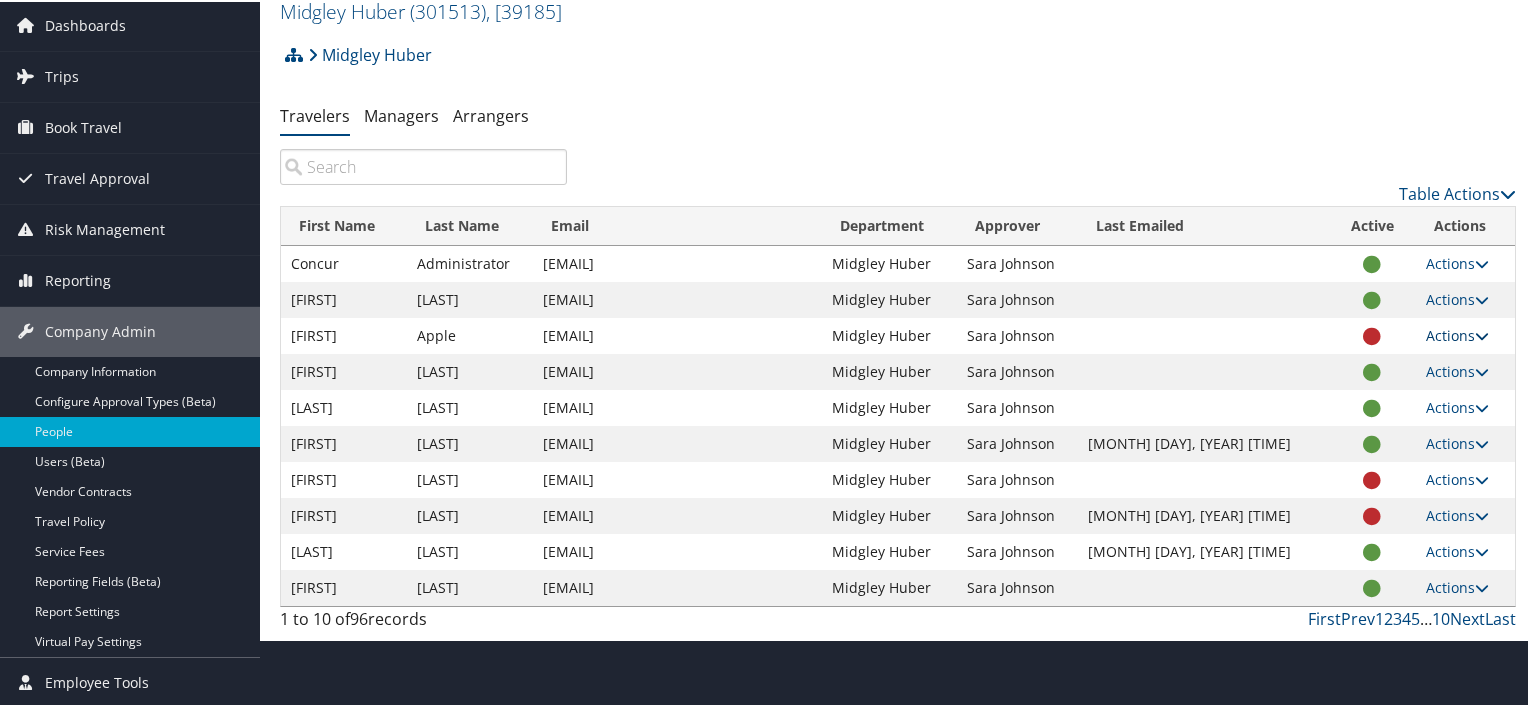 click at bounding box center (1482, 334) 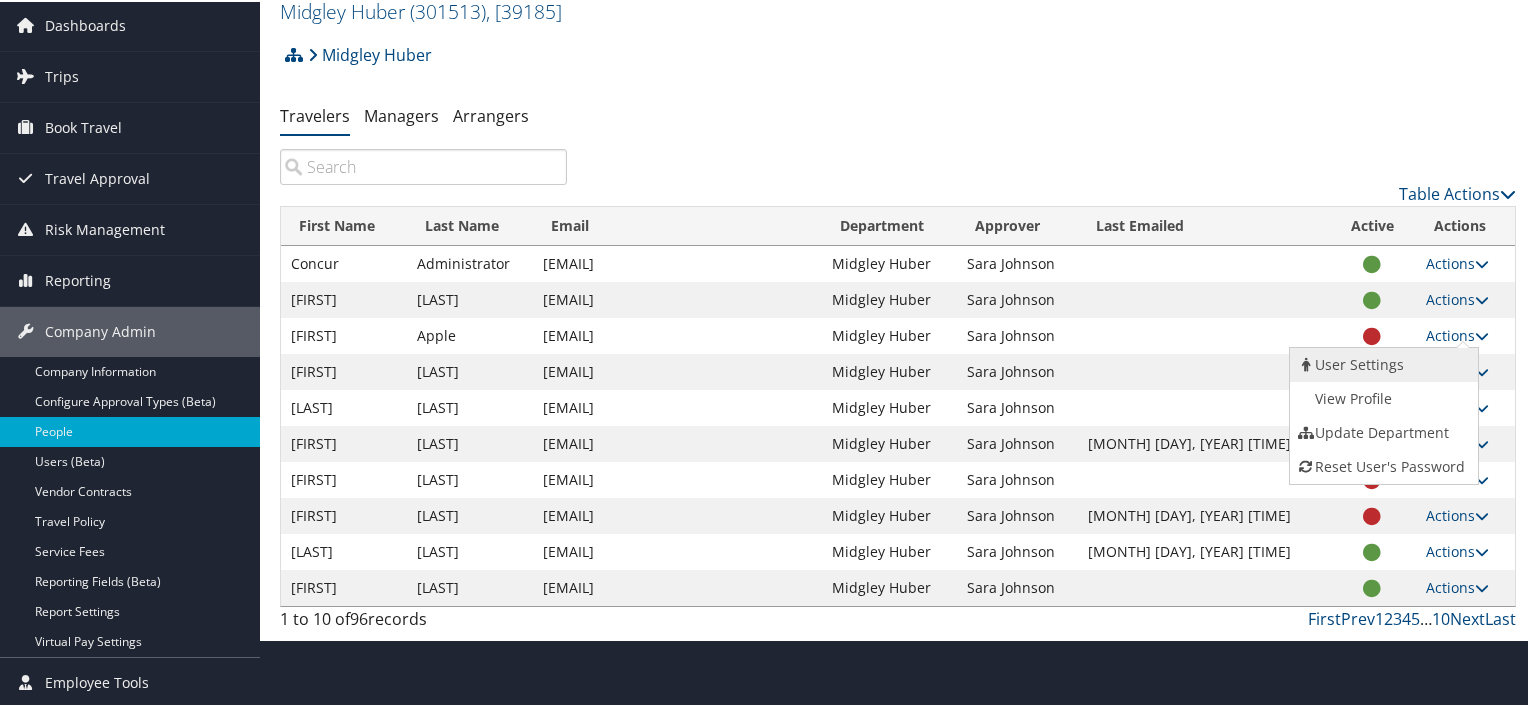 click on "User Settings" at bounding box center [1382, 363] 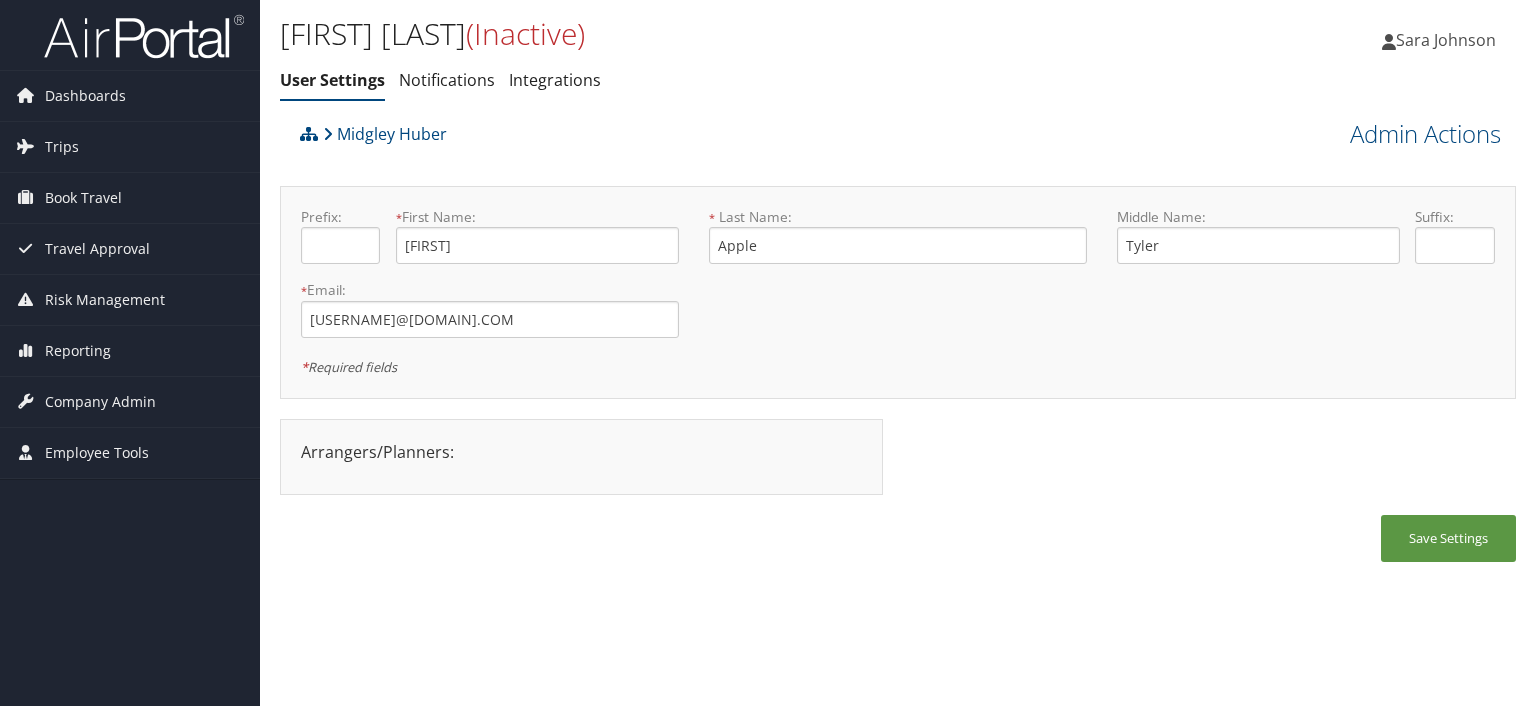 scroll, scrollTop: 0, scrollLeft: 0, axis: both 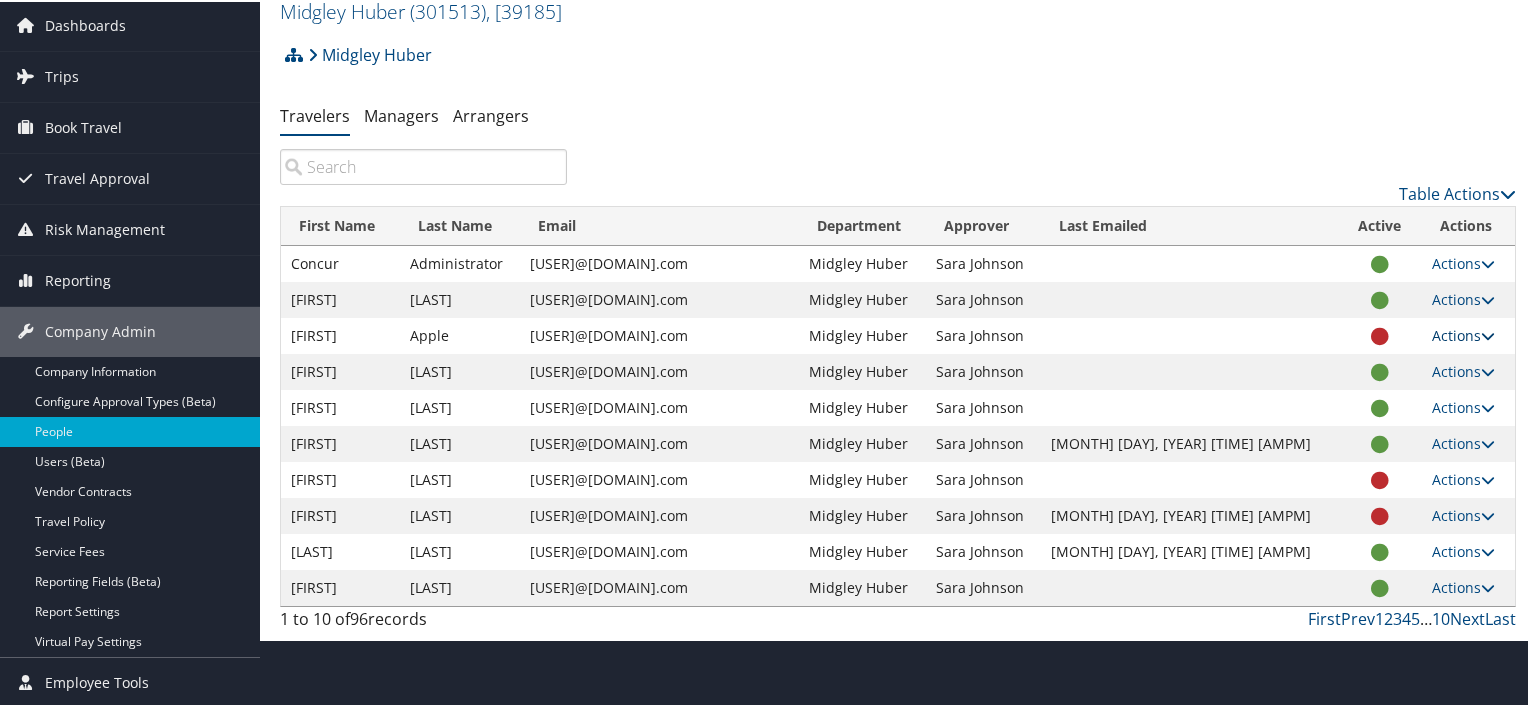 click at bounding box center (1488, 334) 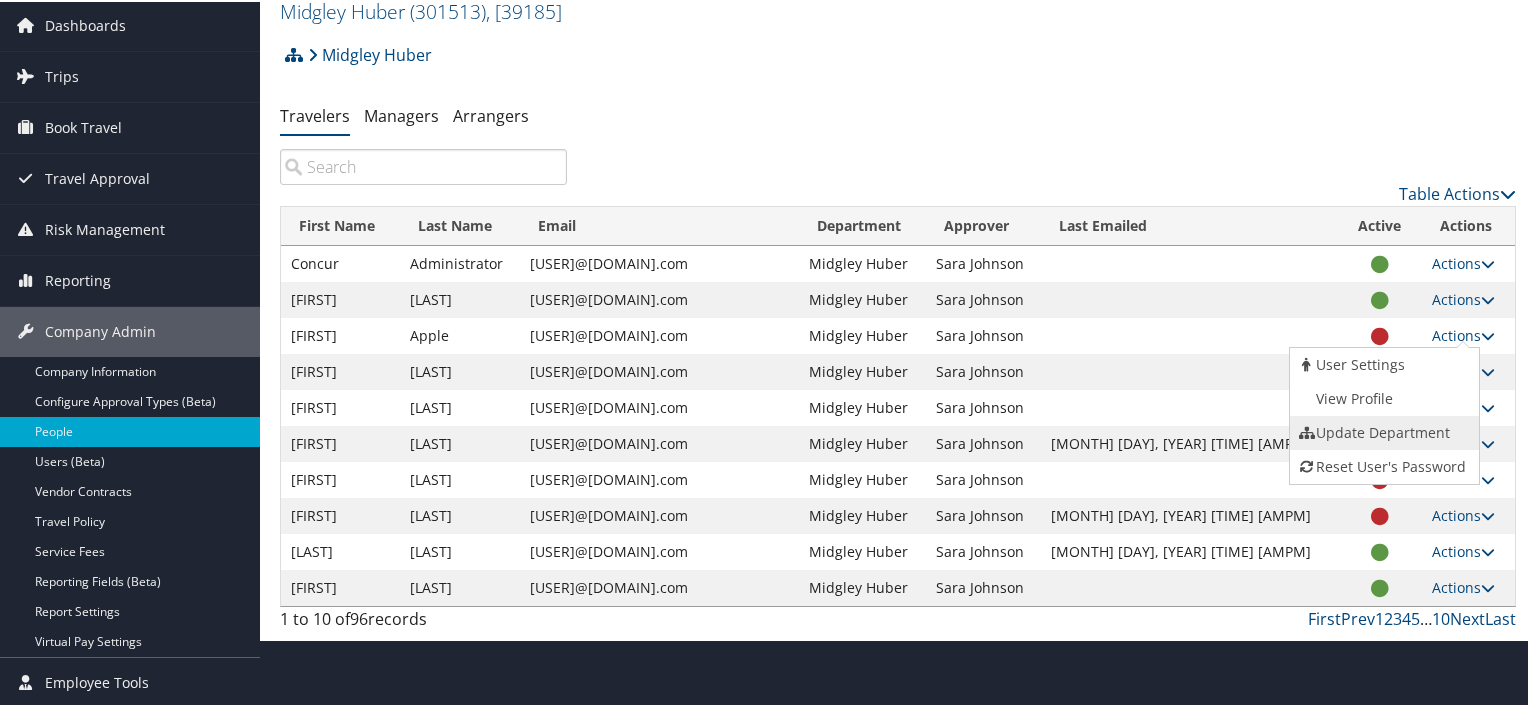 click on "Update Department" at bounding box center (1382, 431) 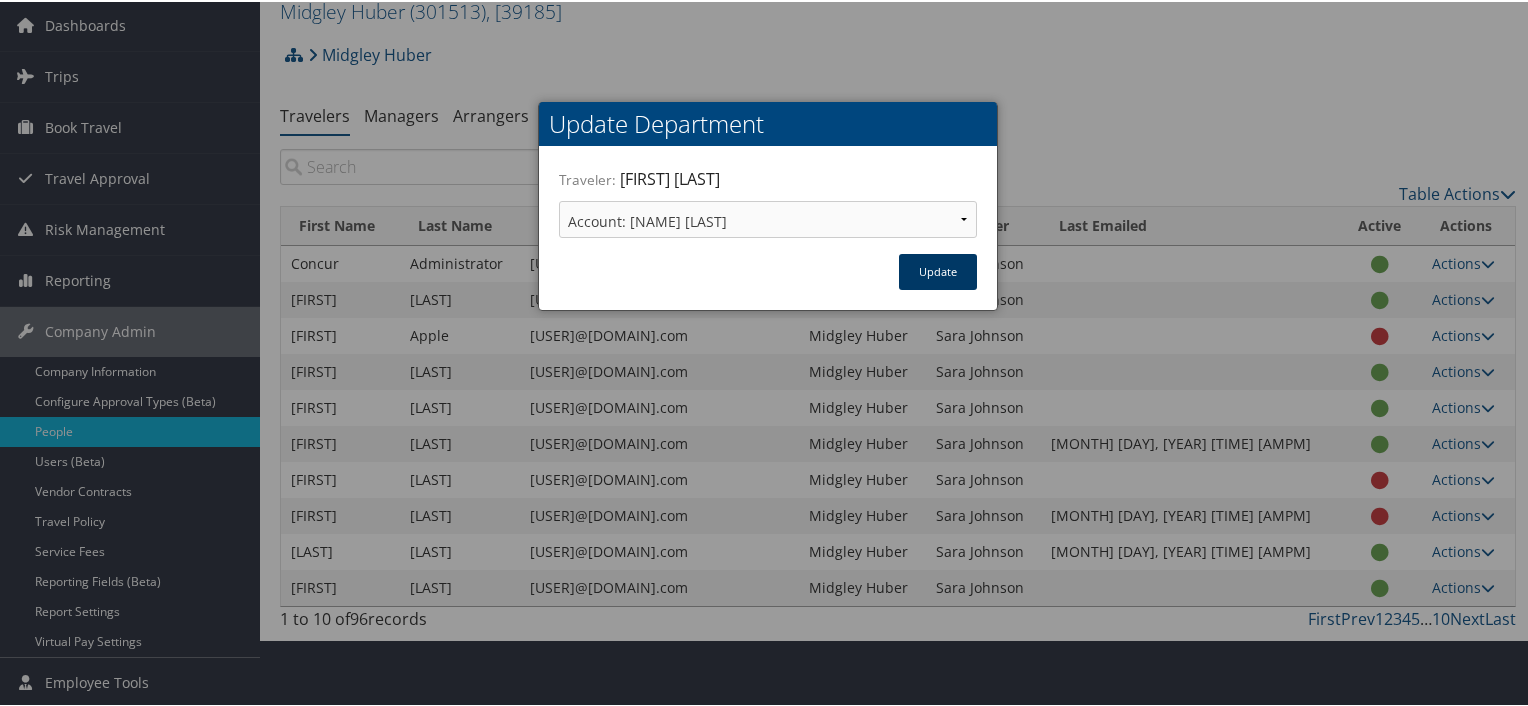 click on "Update" at bounding box center [938, 270] 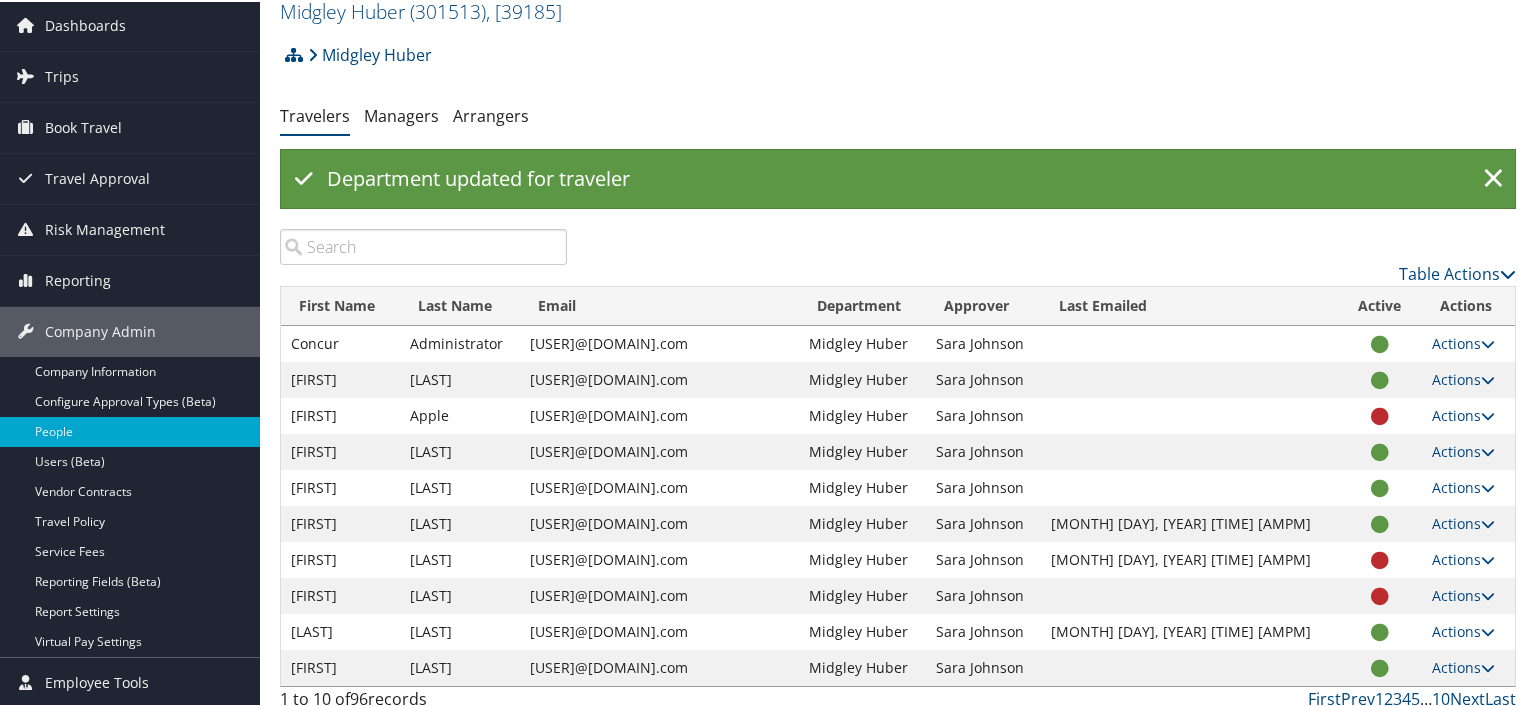 click at bounding box center [1380, 415] 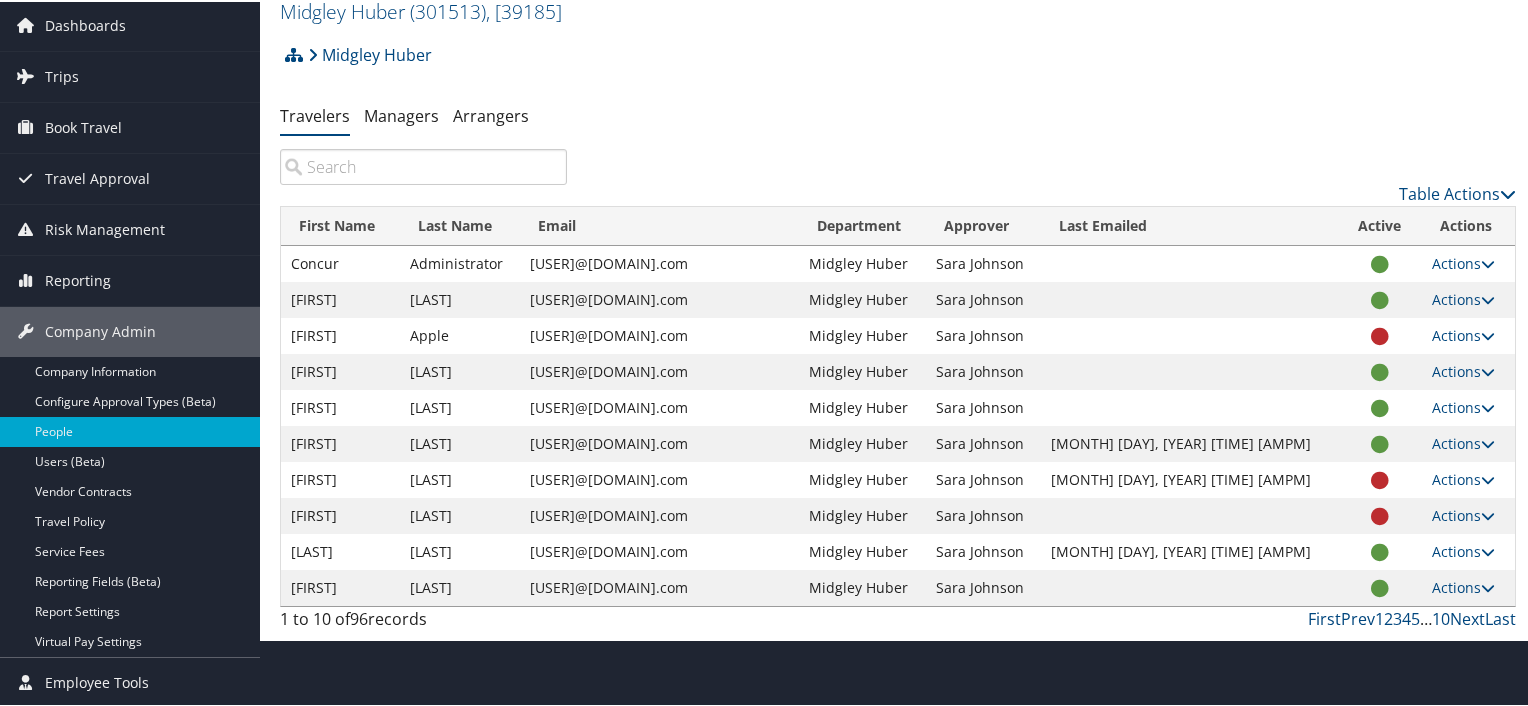 click on "[FIRST]" at bounding box center [340, 334] 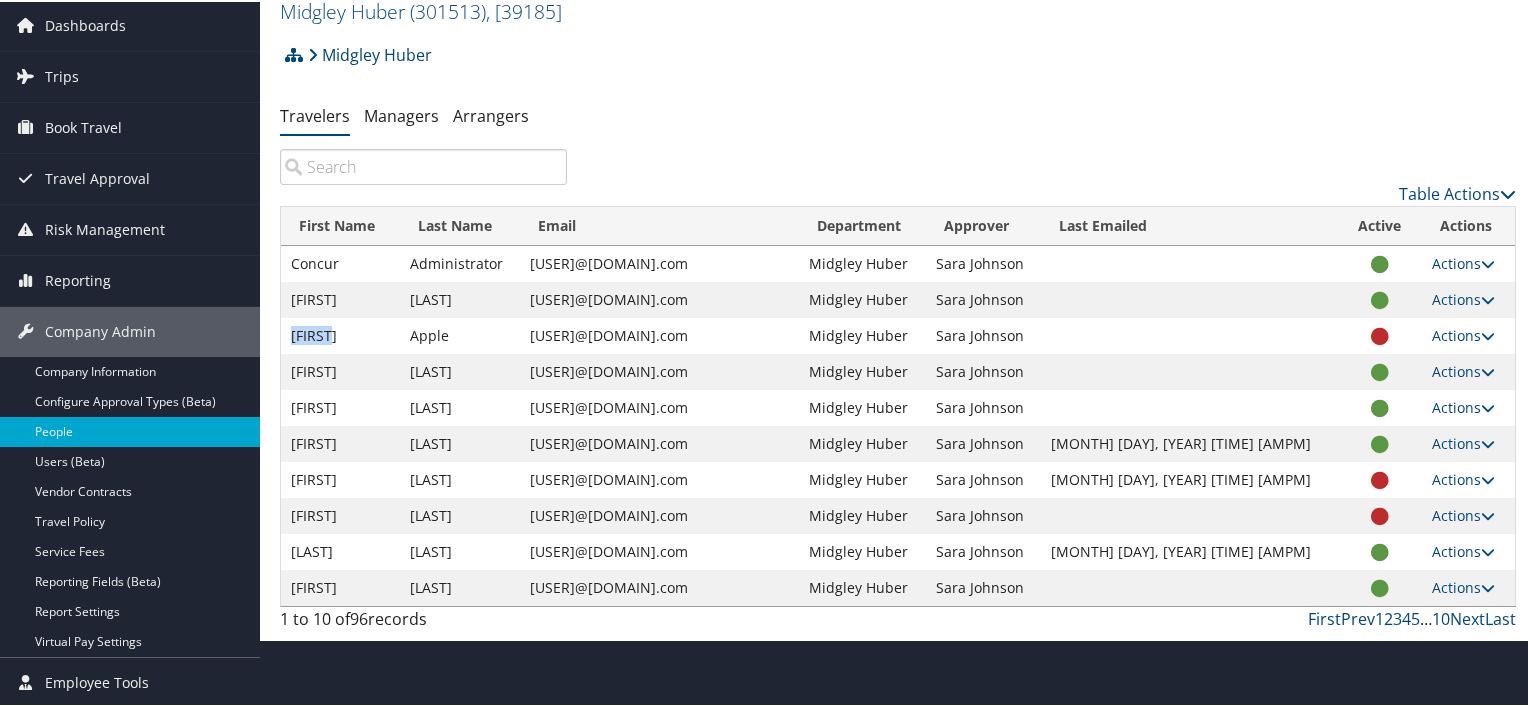 drag, startPoint x: 299, startPoint y: 337, endPoint x: 336, endPoint y: 337, distance: 37 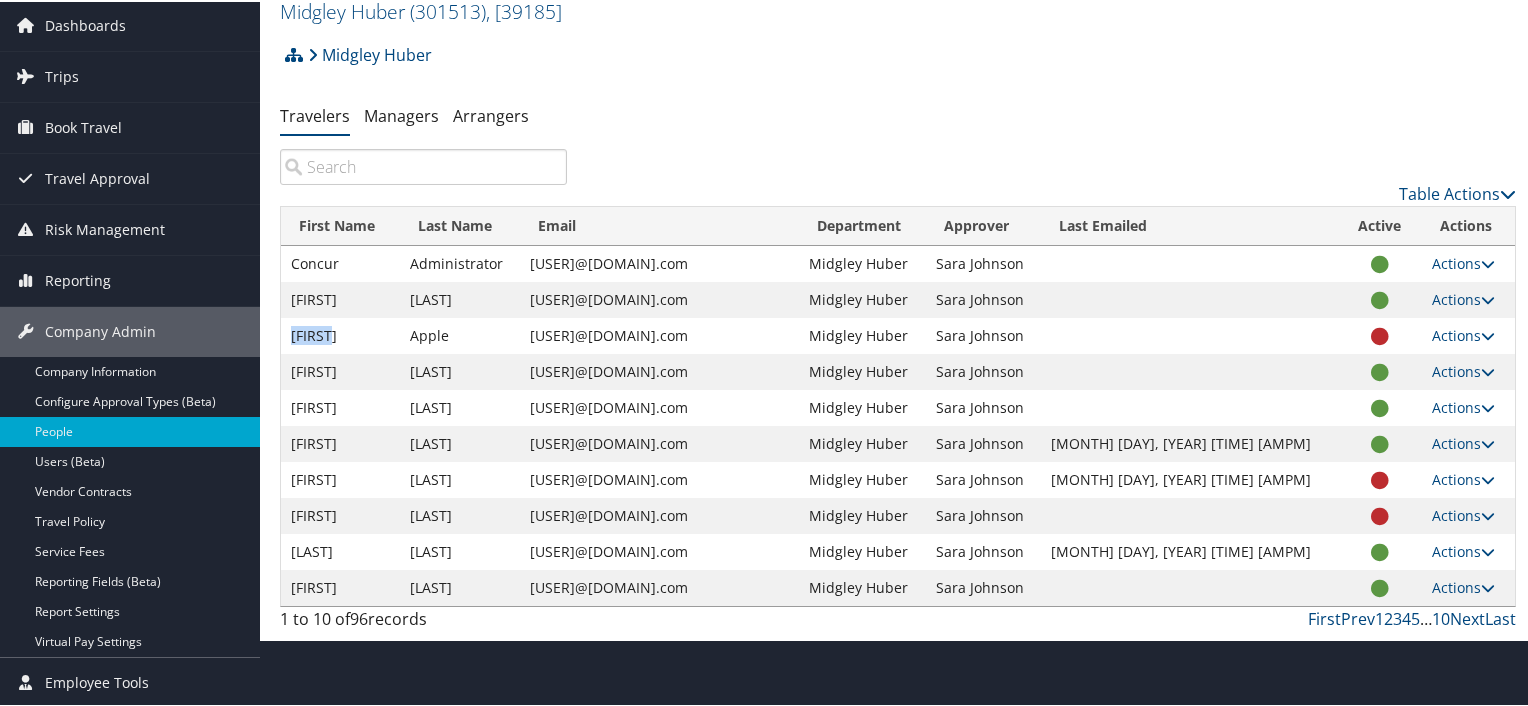 click on "Dustin" at bounding box center (340, 334) 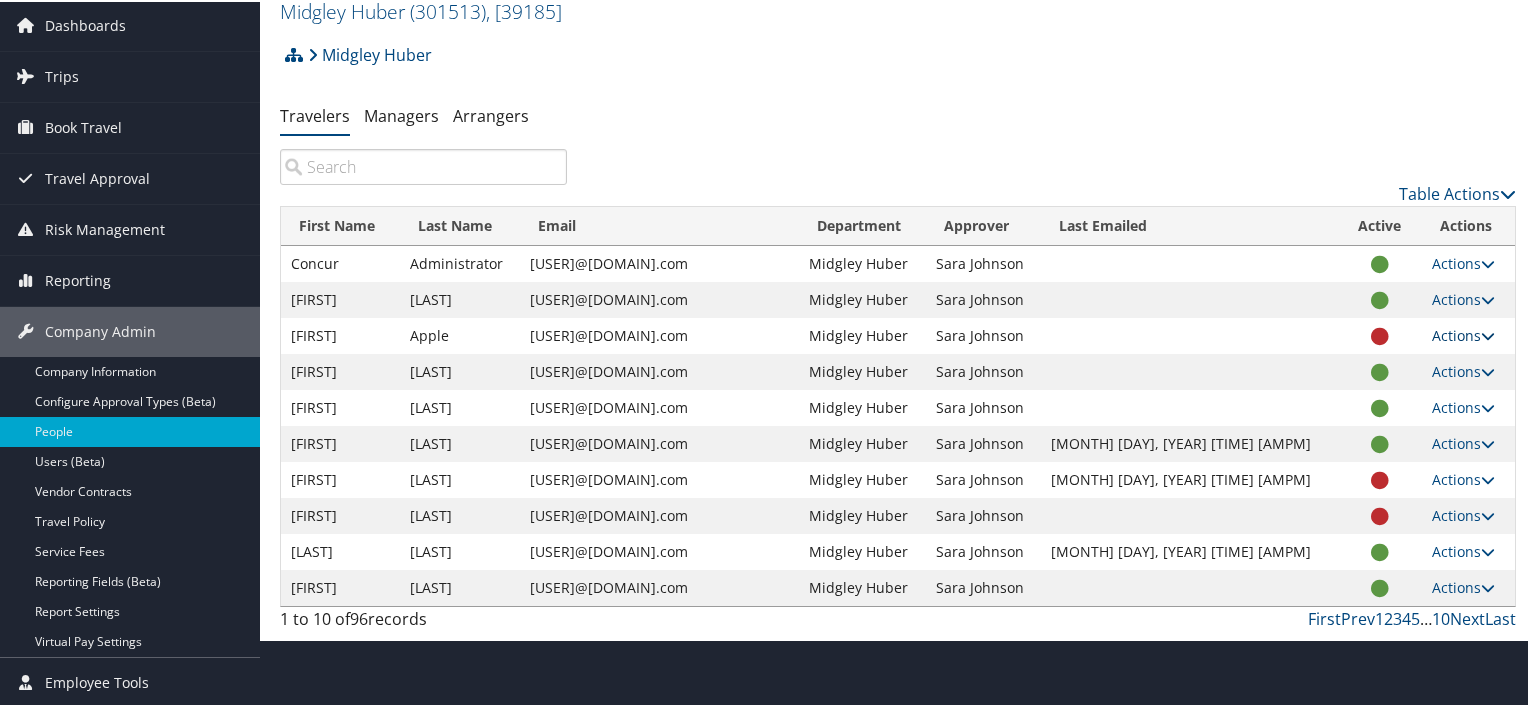 click at bounding box center [1488, 334] 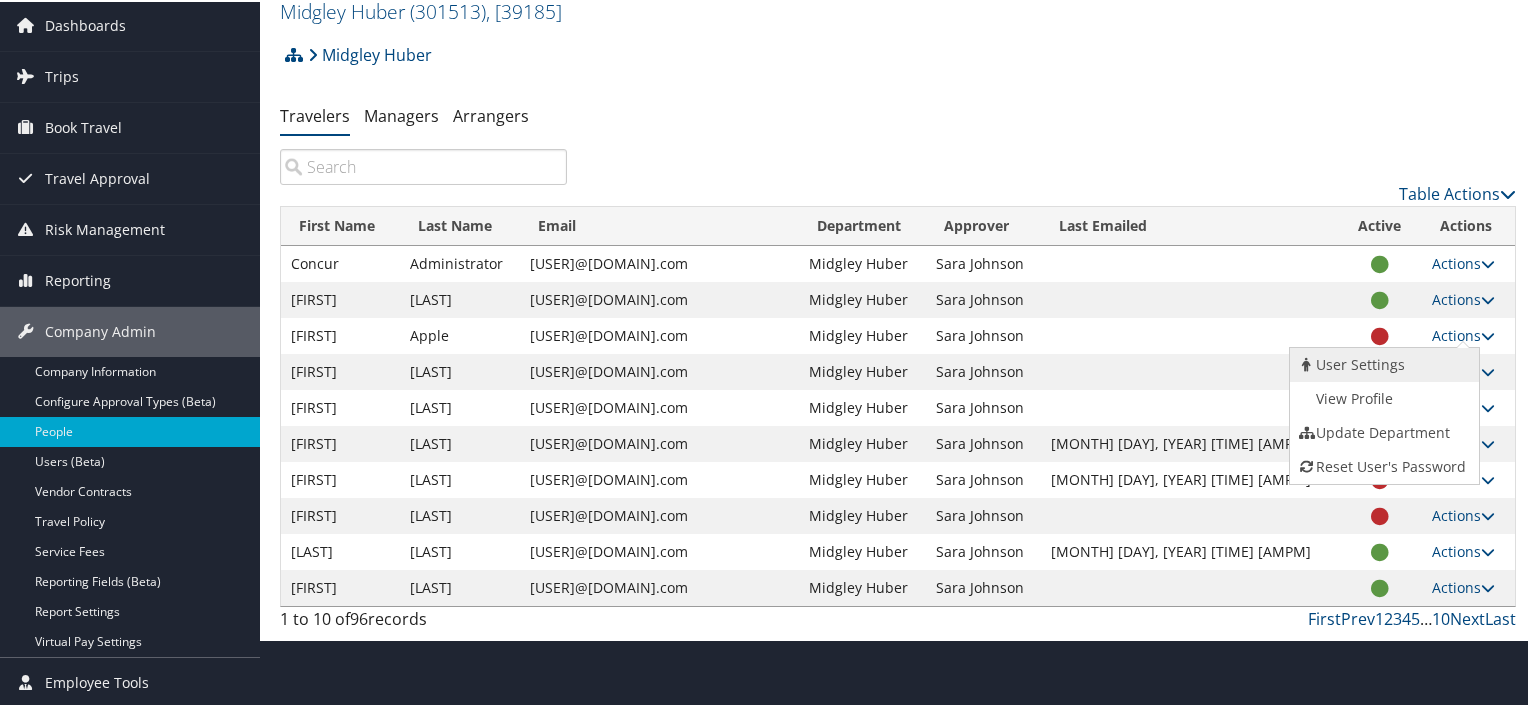 click on "User Settings" at bounding box center [1382, 363] 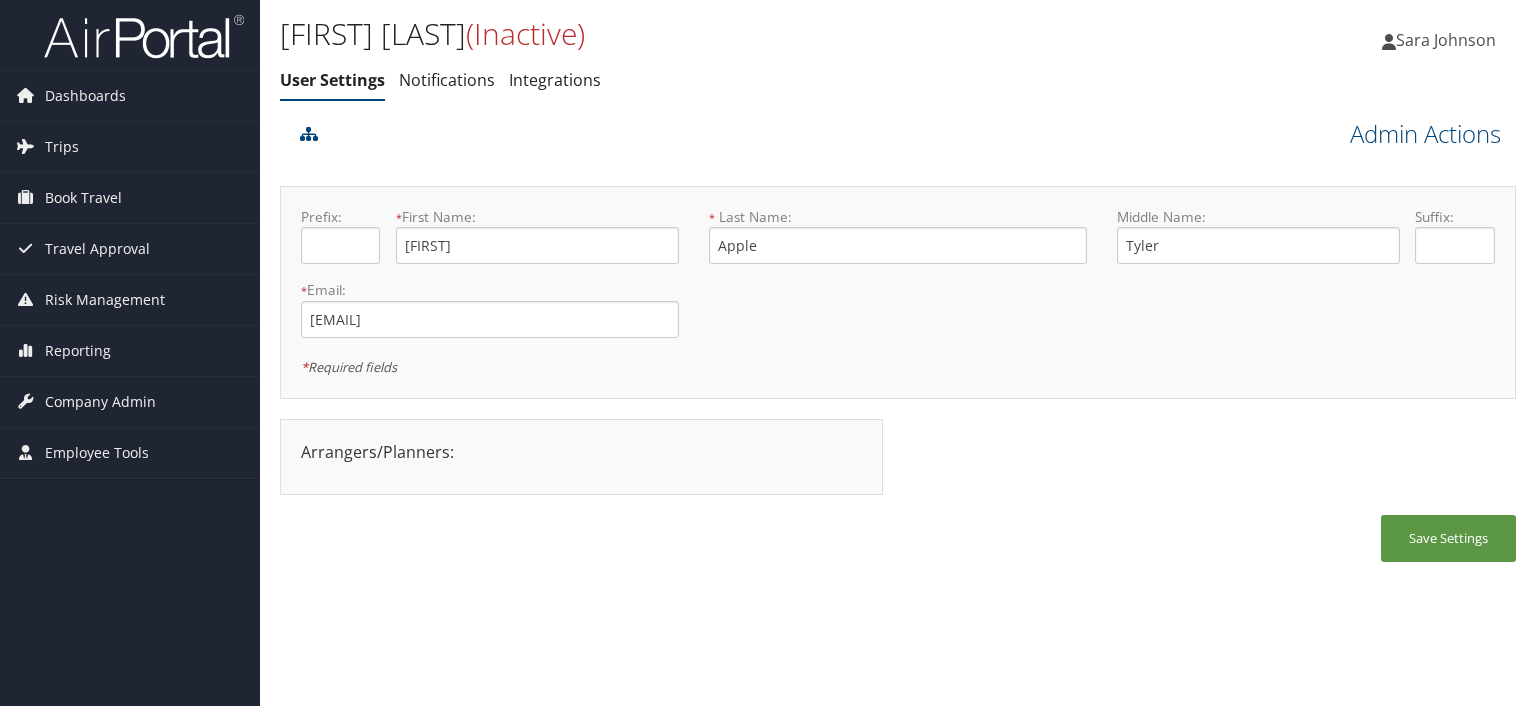 scroll, scrollTop: 0, scrollLeft: 0, axis: both 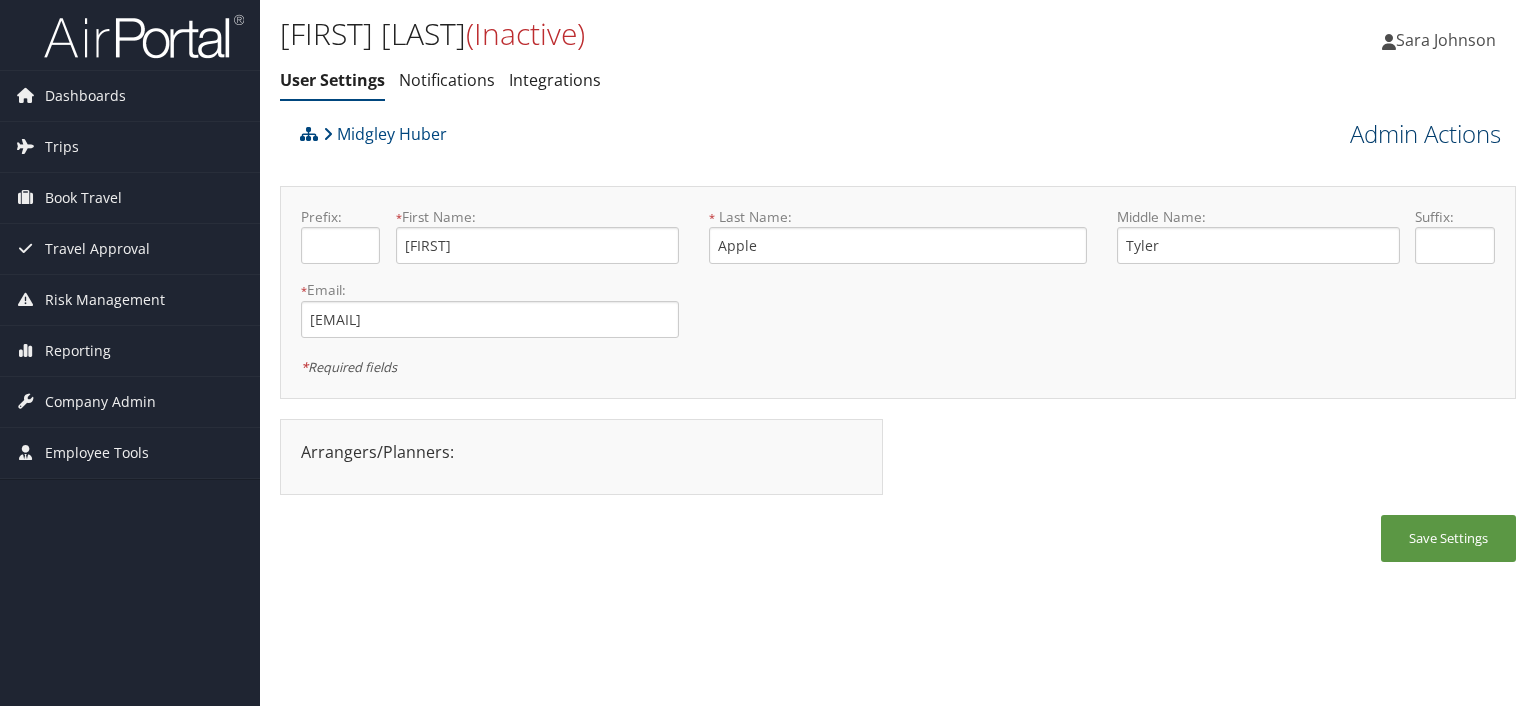 click on "Admin Actions" at bounding box center (1425, 134) 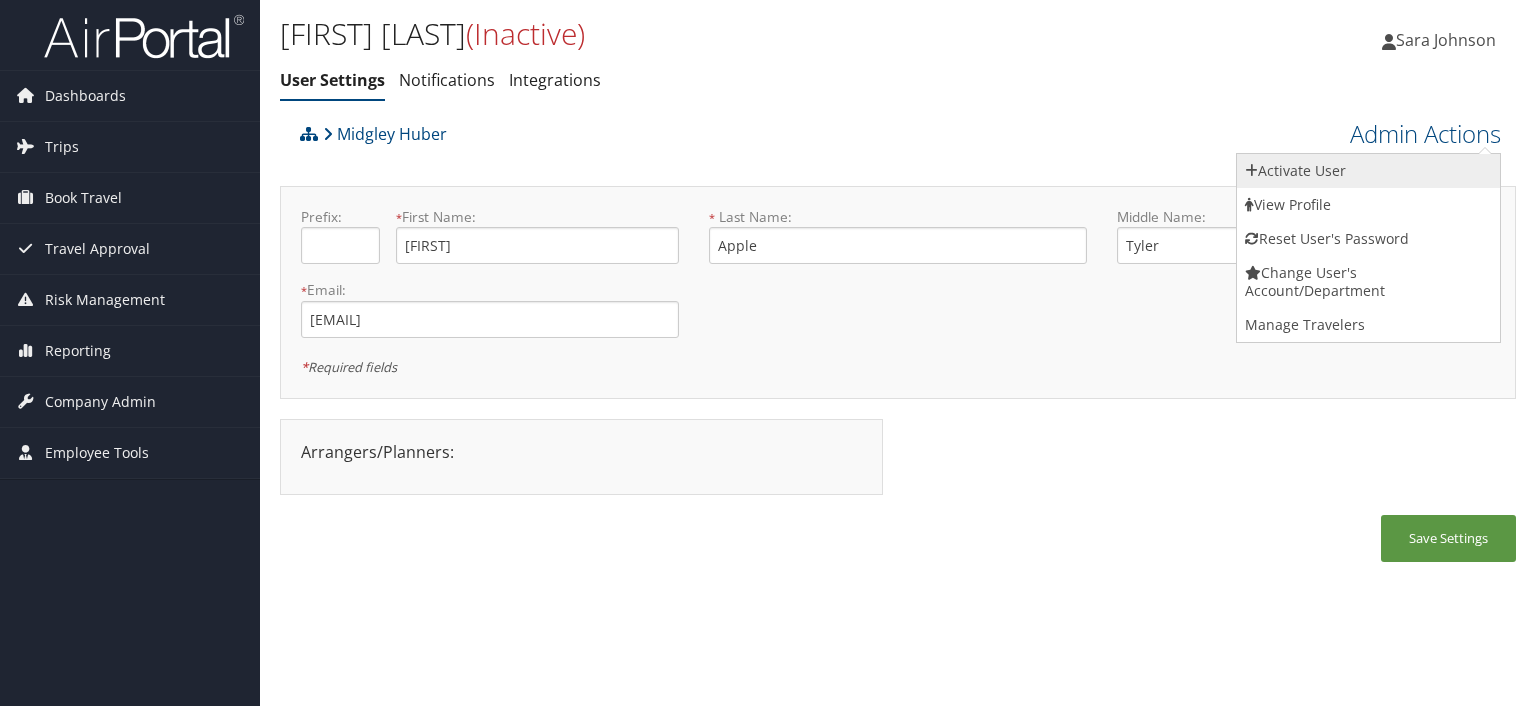 click on "Activate User" at bounding box center [1368, 171] 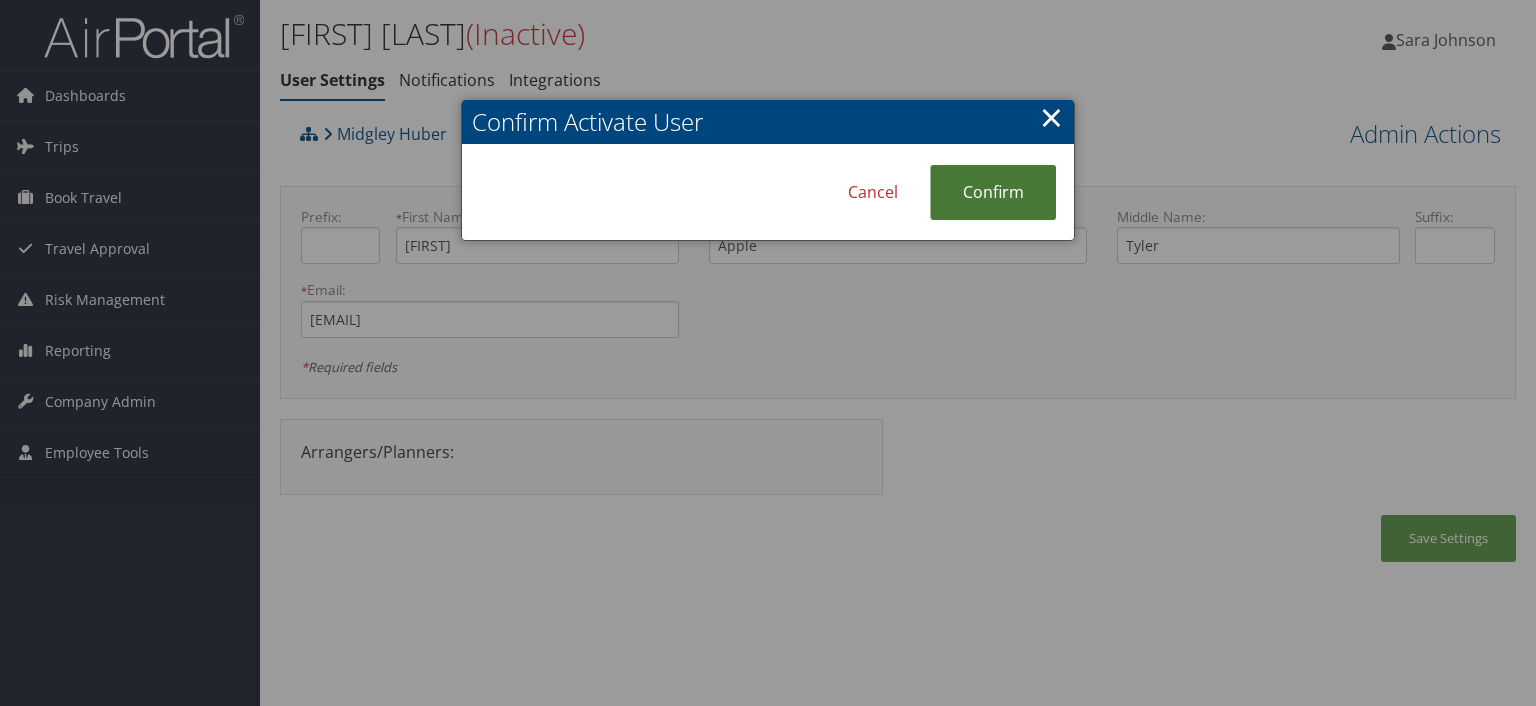 click on "Confirm" at bounding box center [993, 192] 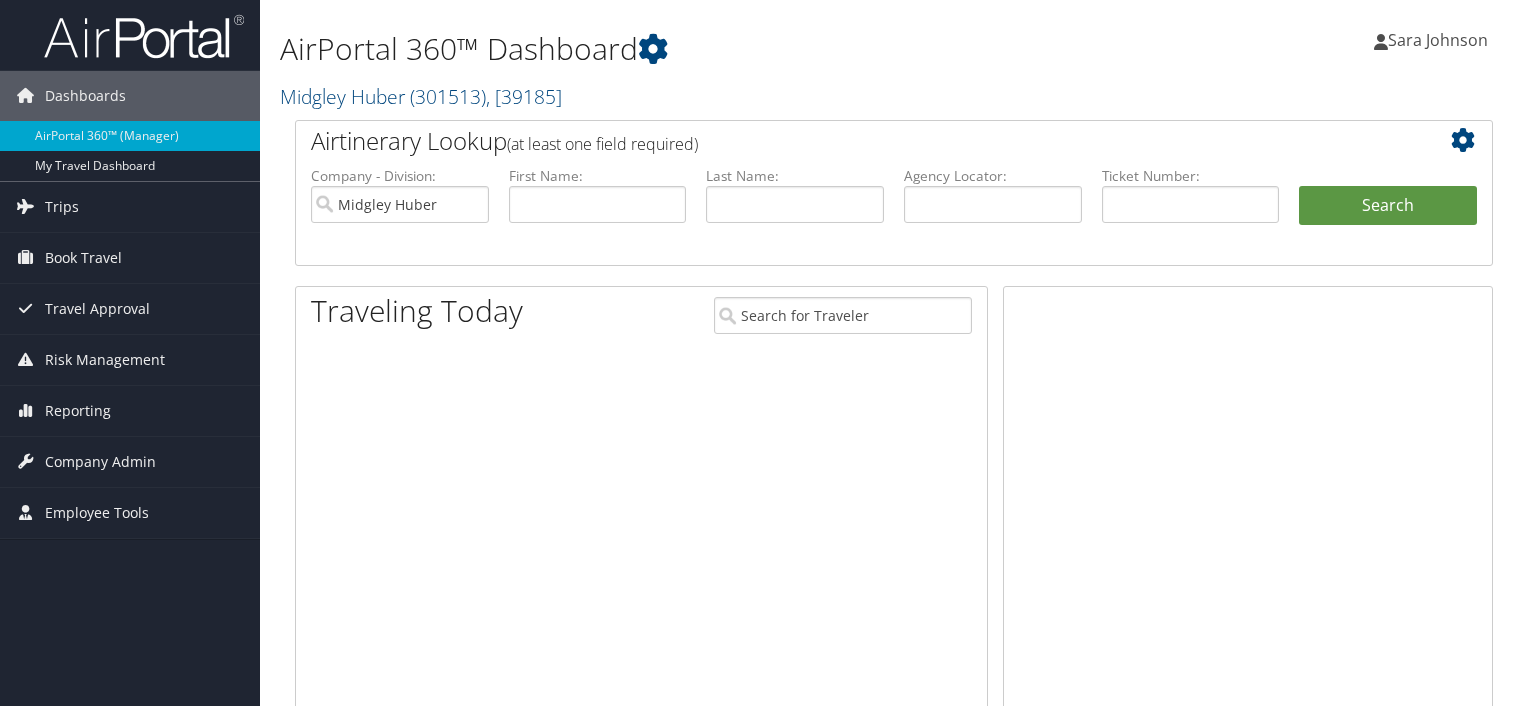 scroll, scrollTop: 0, scrollLeft: 0, axis: both 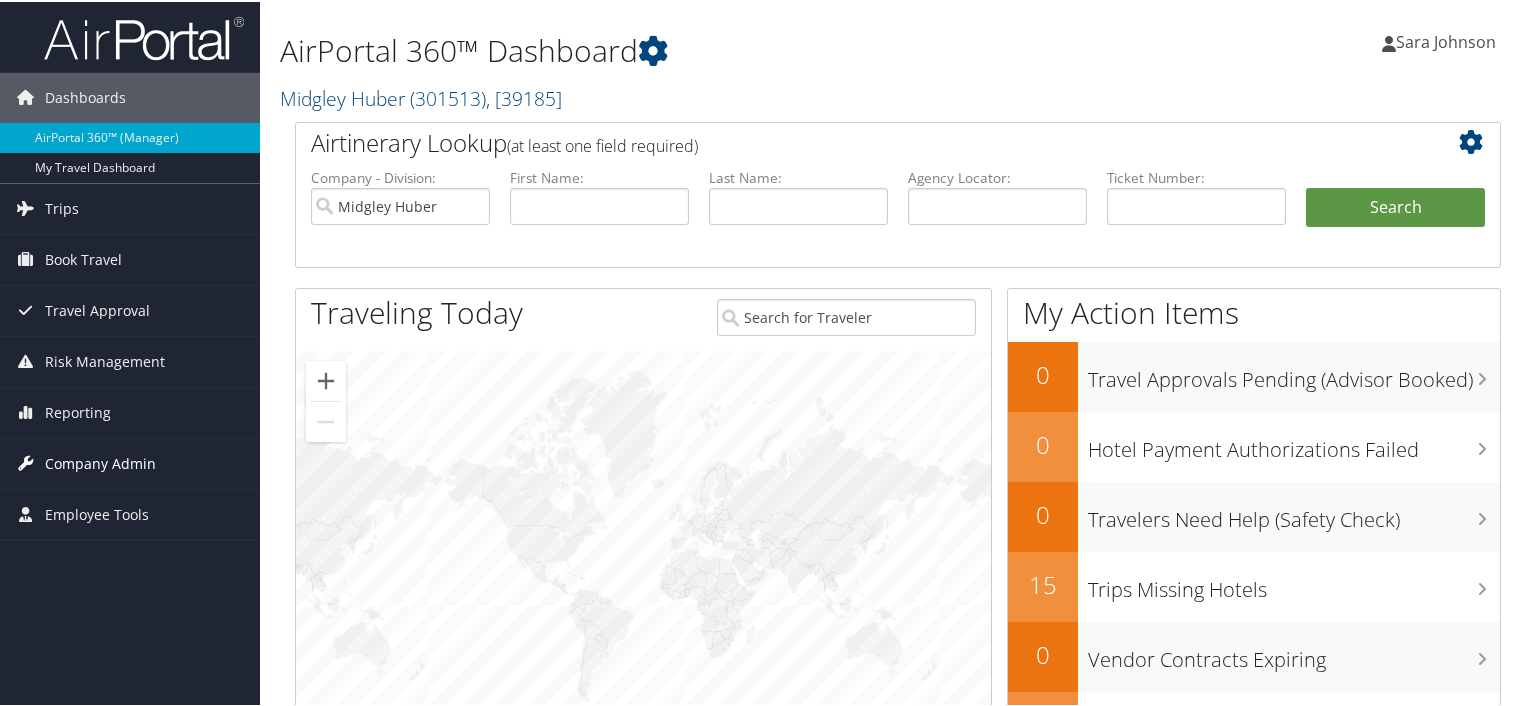 click on "Company Admin" at bounding box center [100, 462] 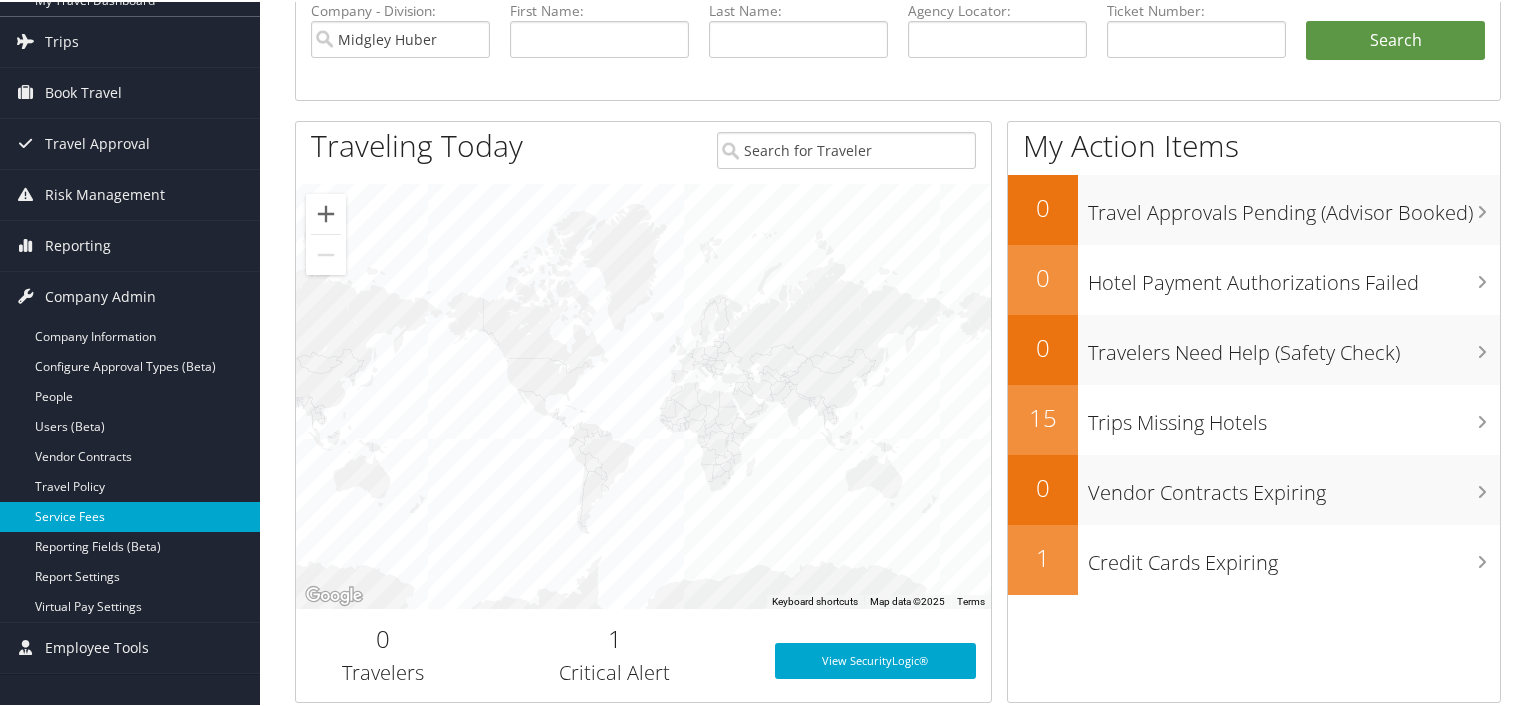 scroll, scrollTop: 200, scrollLeft: 0, axis: vertical 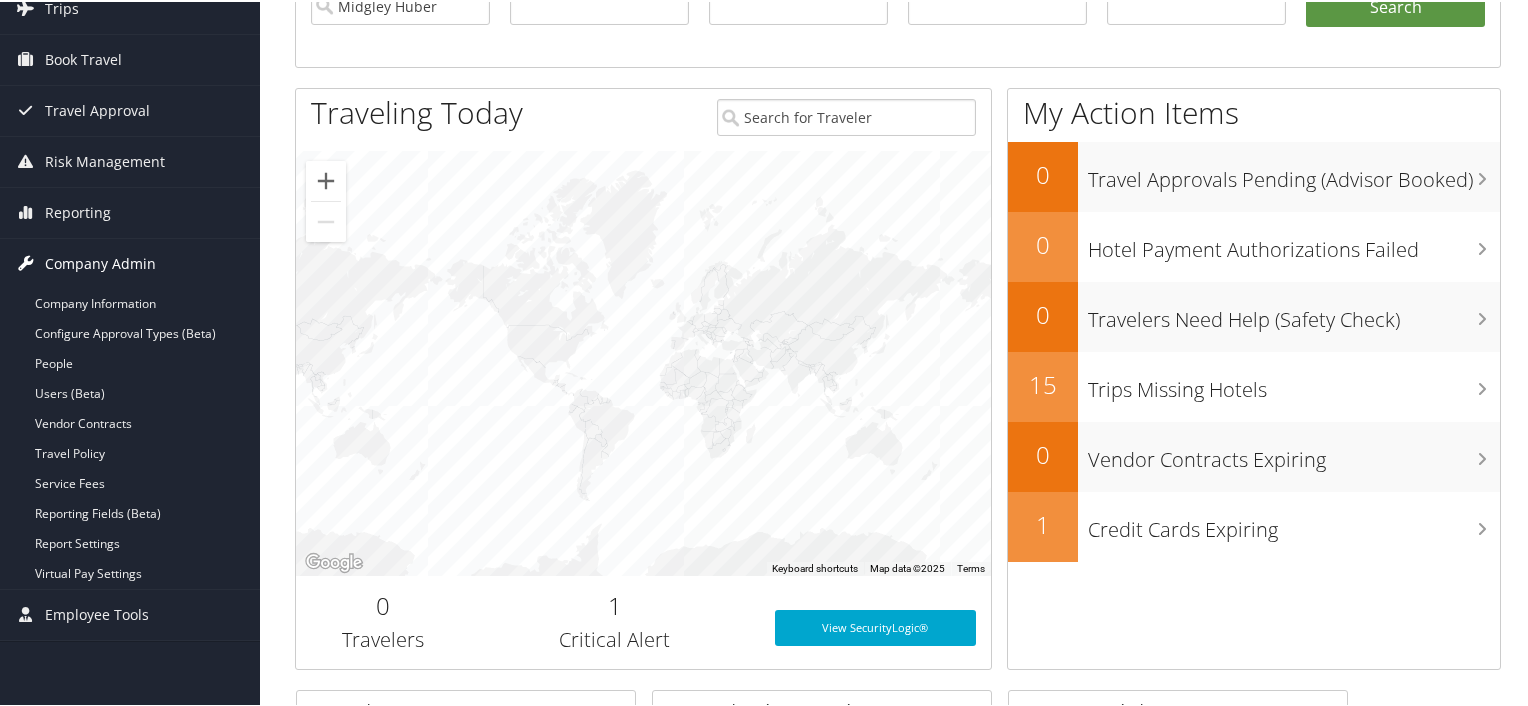 click on "Company Admin" at bounding box center (100, 262) 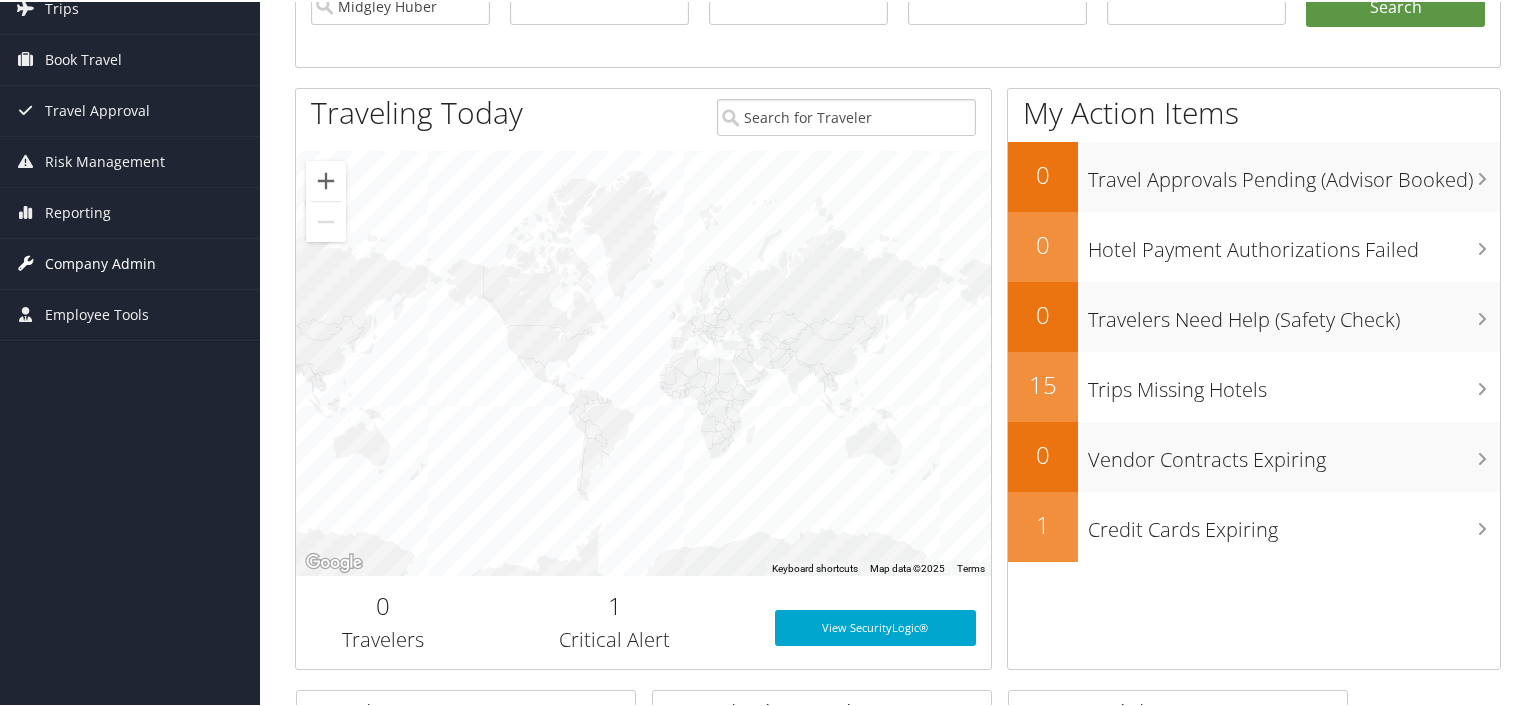 click on "Company Admin" at bounding box center [100, 262] 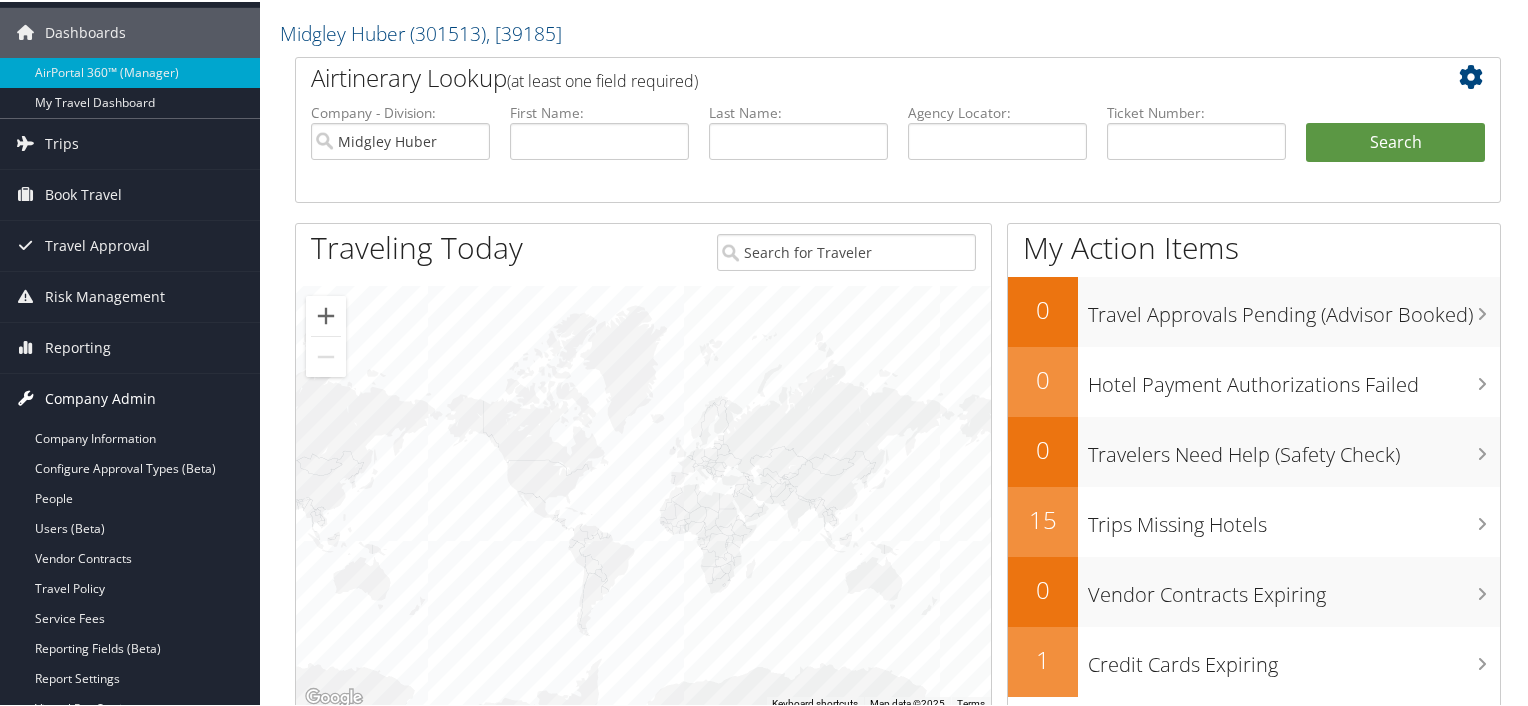 scroll, scrollTop: 0, scrollLeft: 0, axis: both 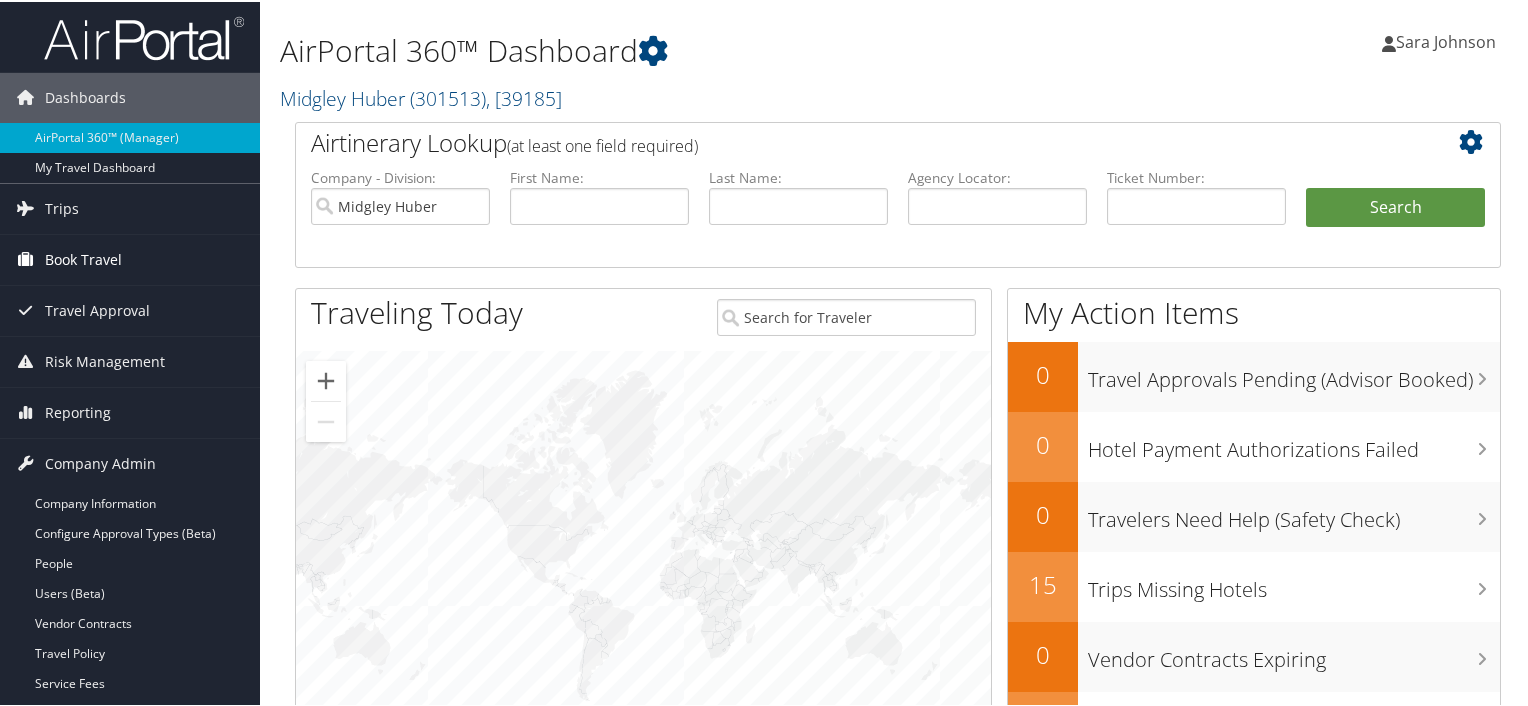 click on "Book Travel" at bounding box center [83, 258] 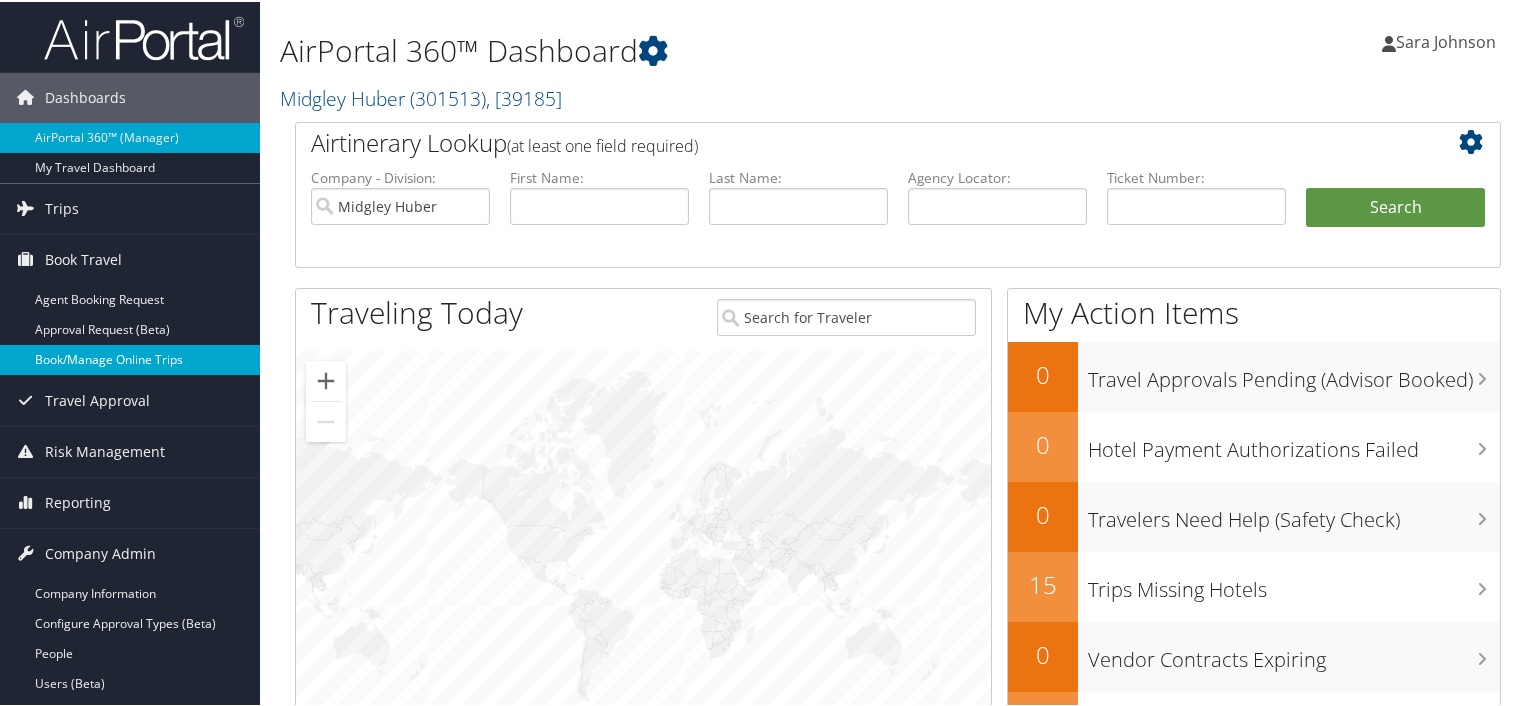 click on "Book/Manage Online Trips" at bounding box center [130, 358] 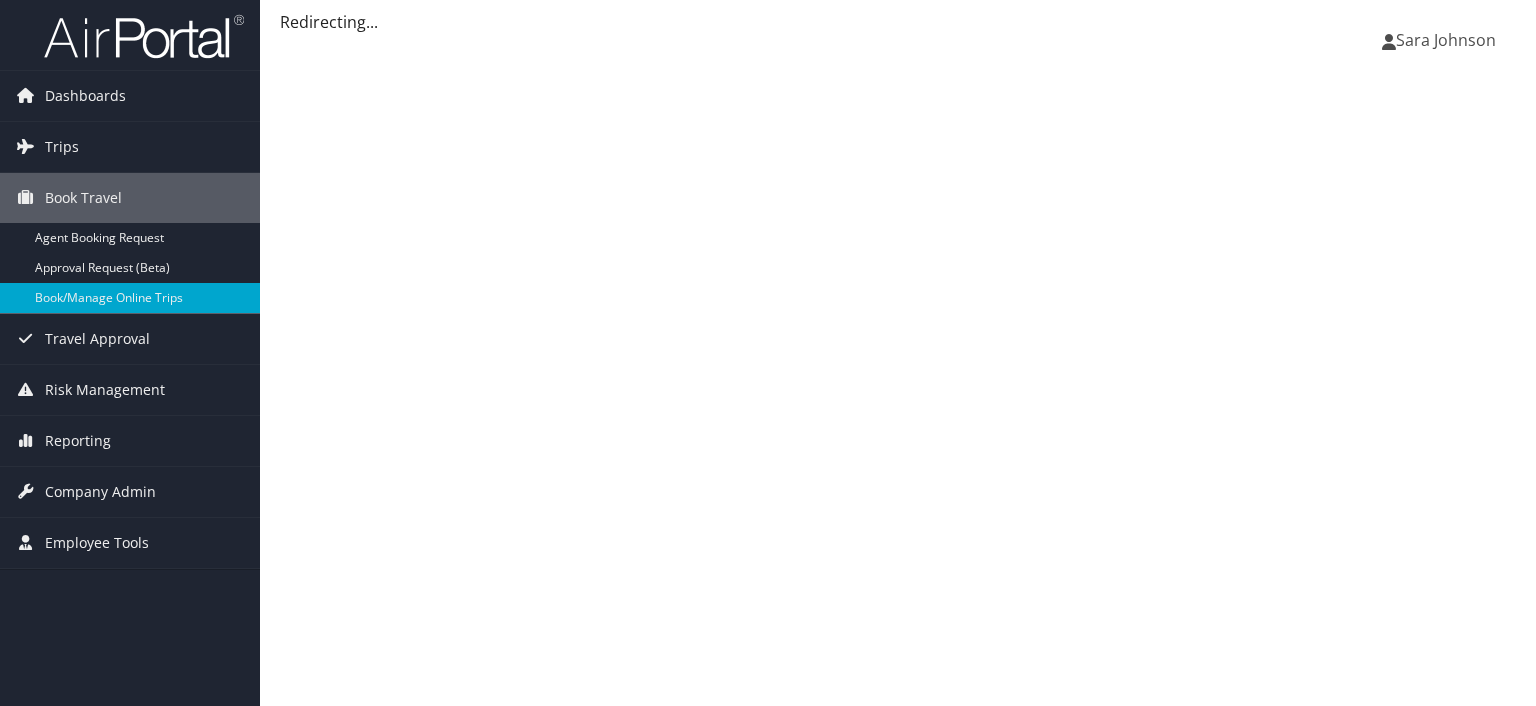scroll, scrollTop: 0, scrollLeft: 0, axis: both 